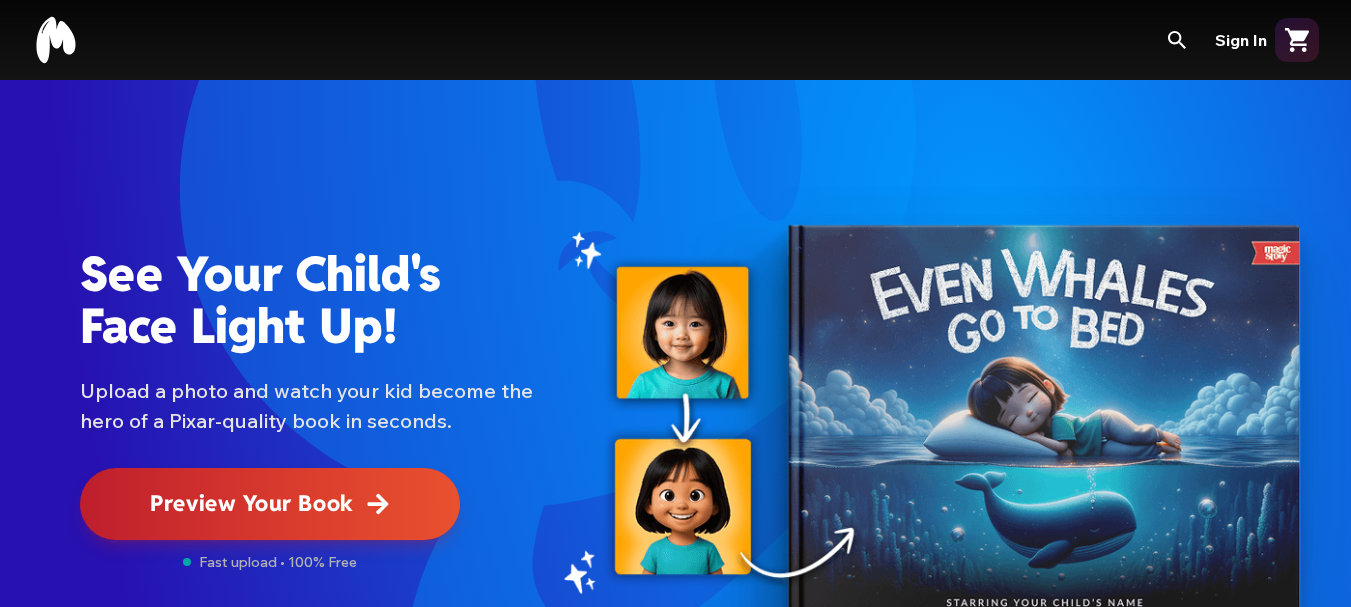 scroll, scrollTop: 0, scrollLeft: 0, axis: both 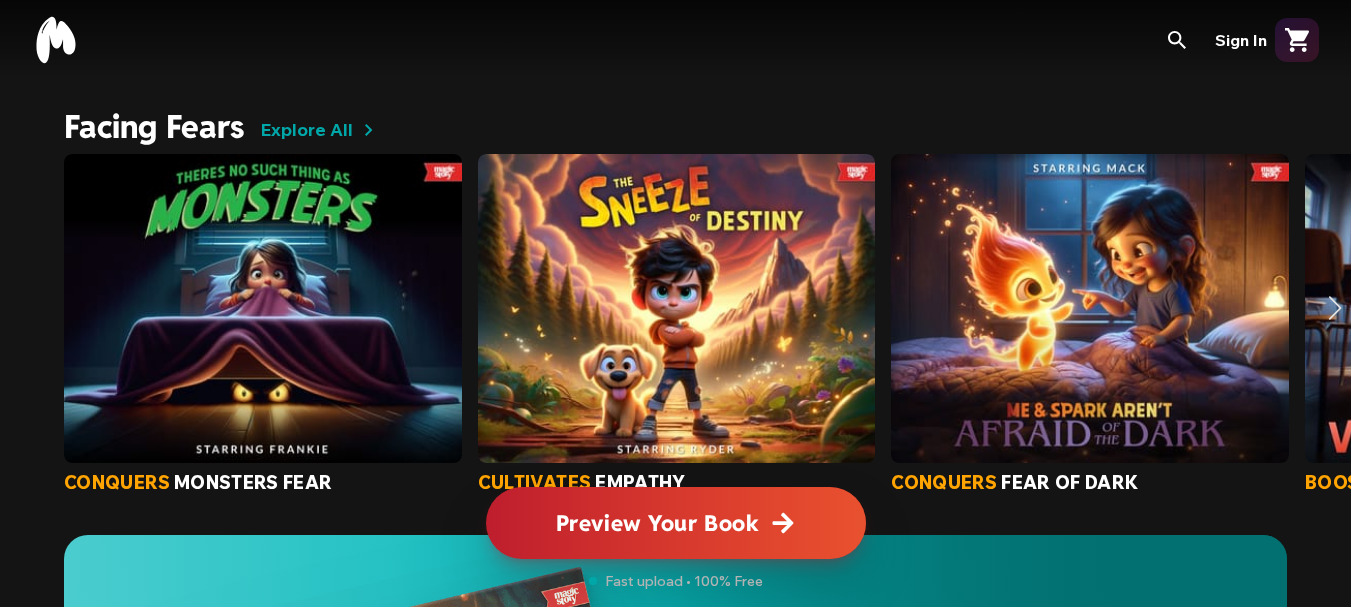 click on "Preview Your Book" at bounding box center [657, 523] 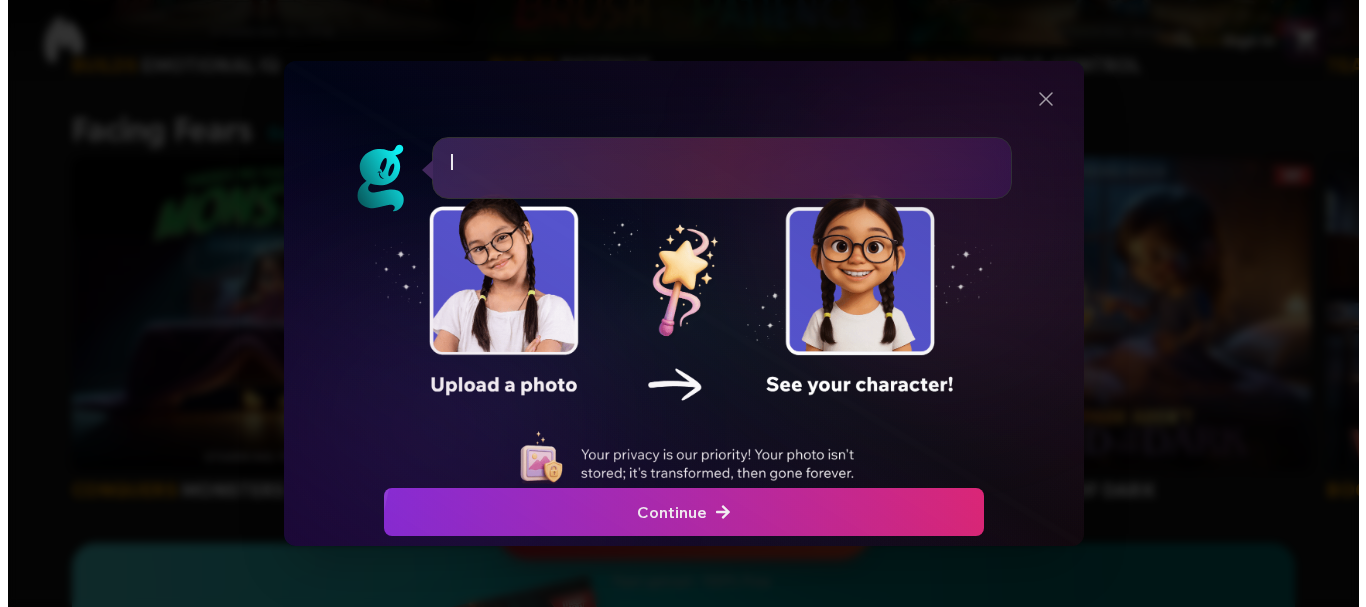 scroll, scrollTop: 0, scrollLeft: 0, axis: both 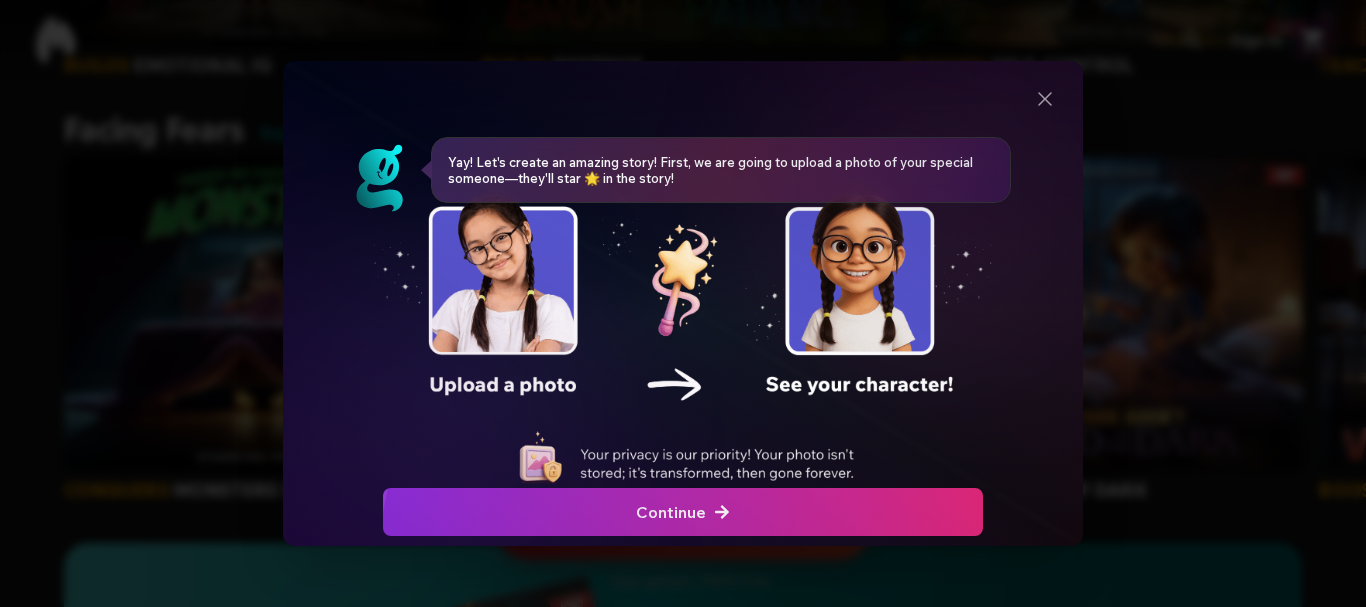 click on "Continue" at bounding box center (683, 512) 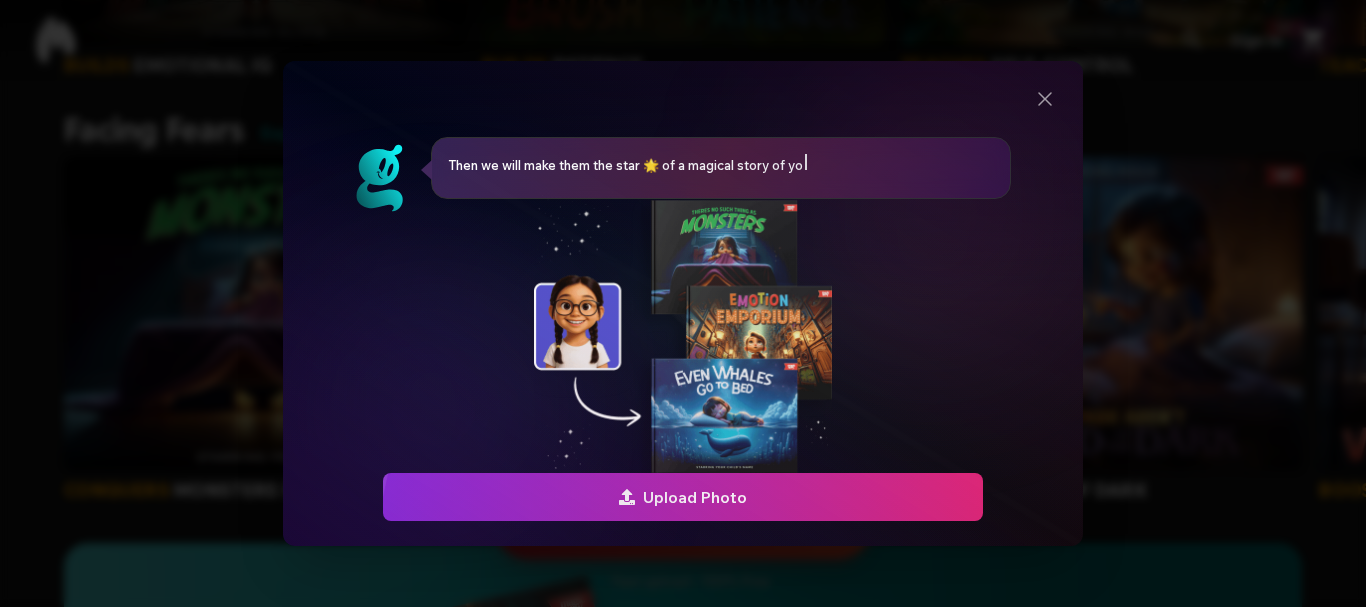 click on "Upload Photo" at bounding box center (683, 497) 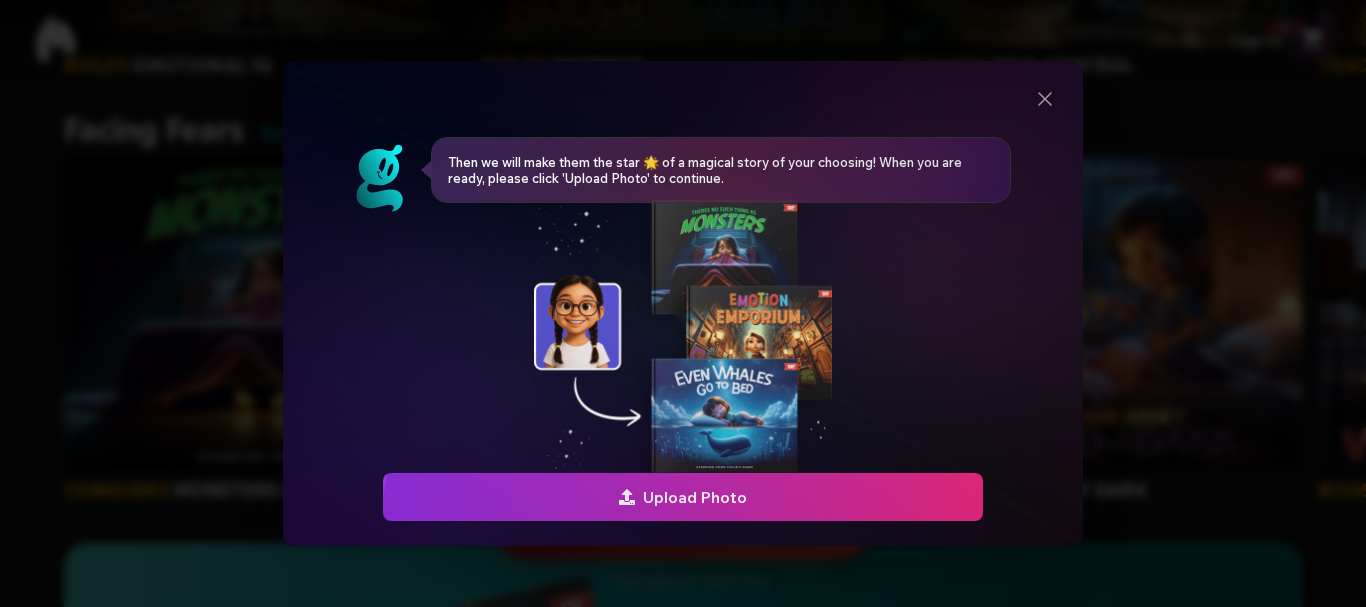 click at bounding box center [-517, 497] 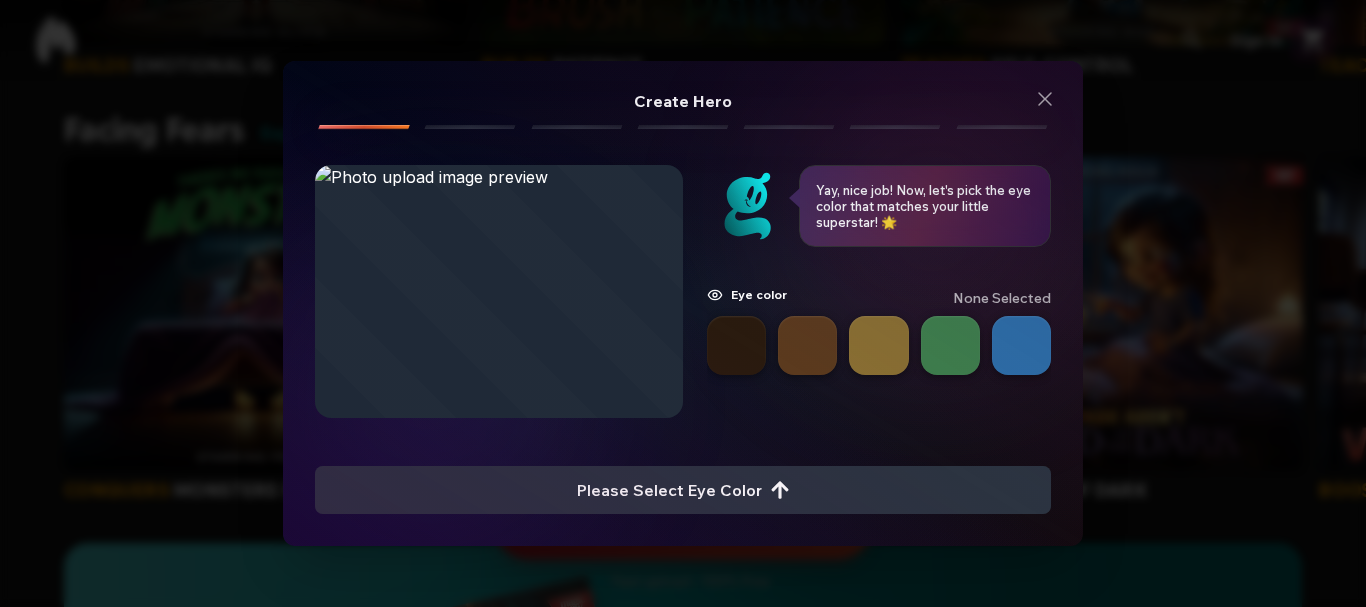 click at bounding box center [807, 345] 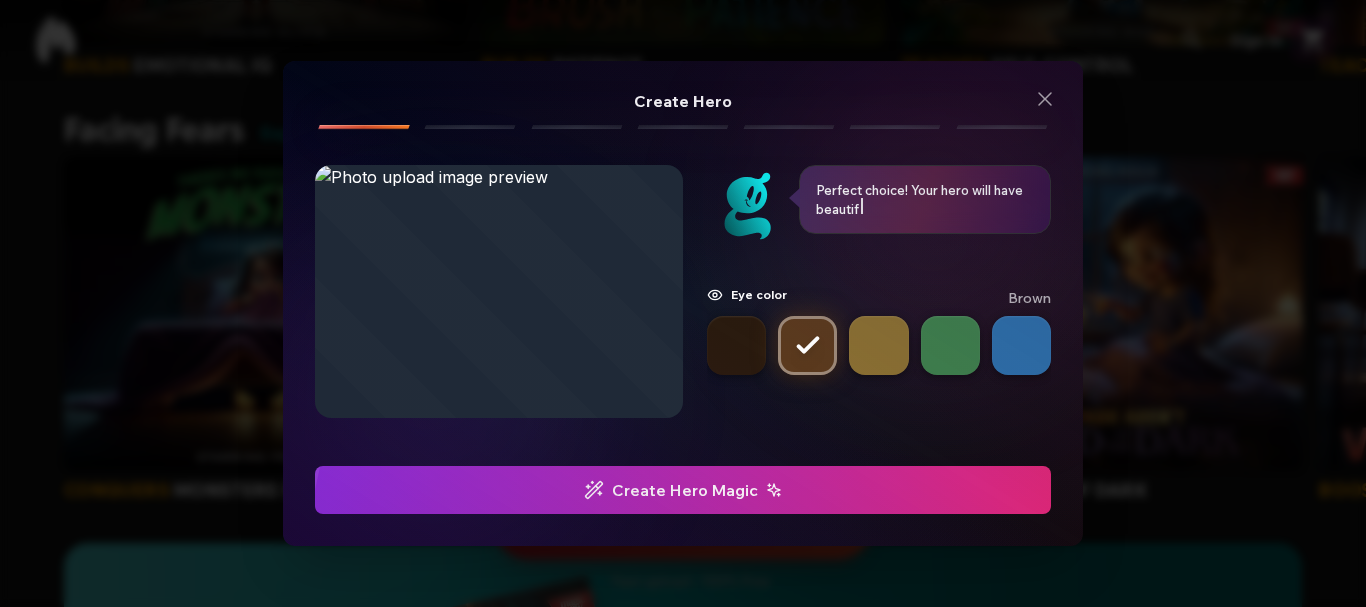 click at bounding box center [683, 490] 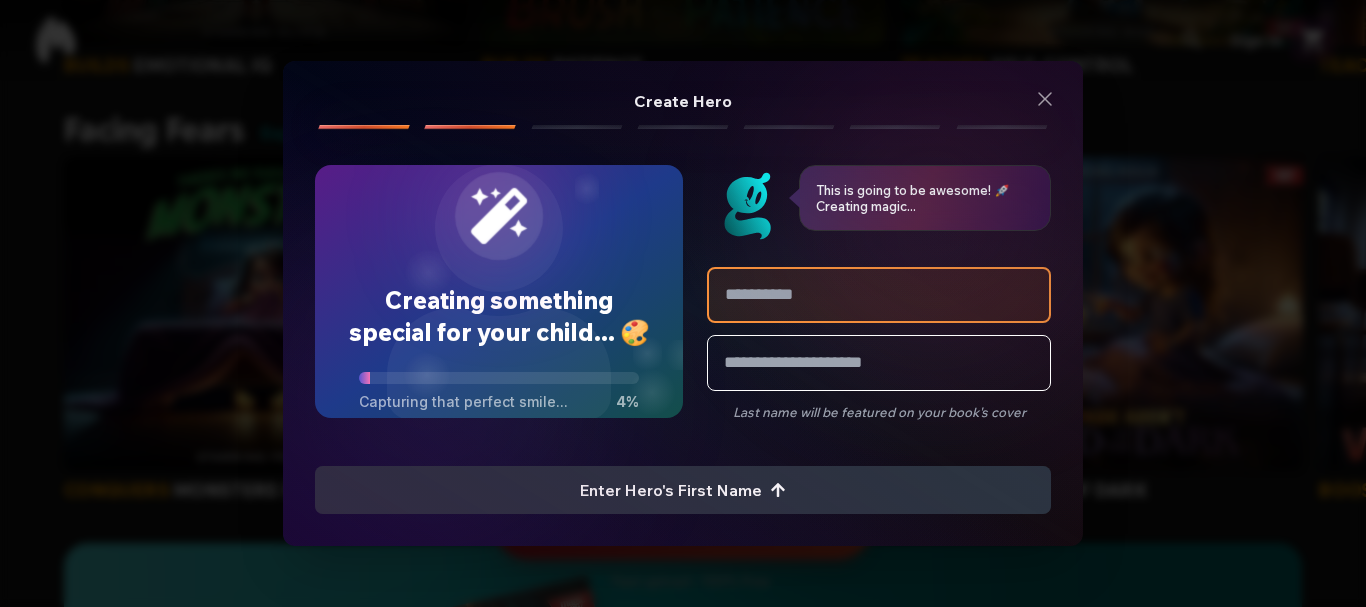 click at bounding box center (879, 295) 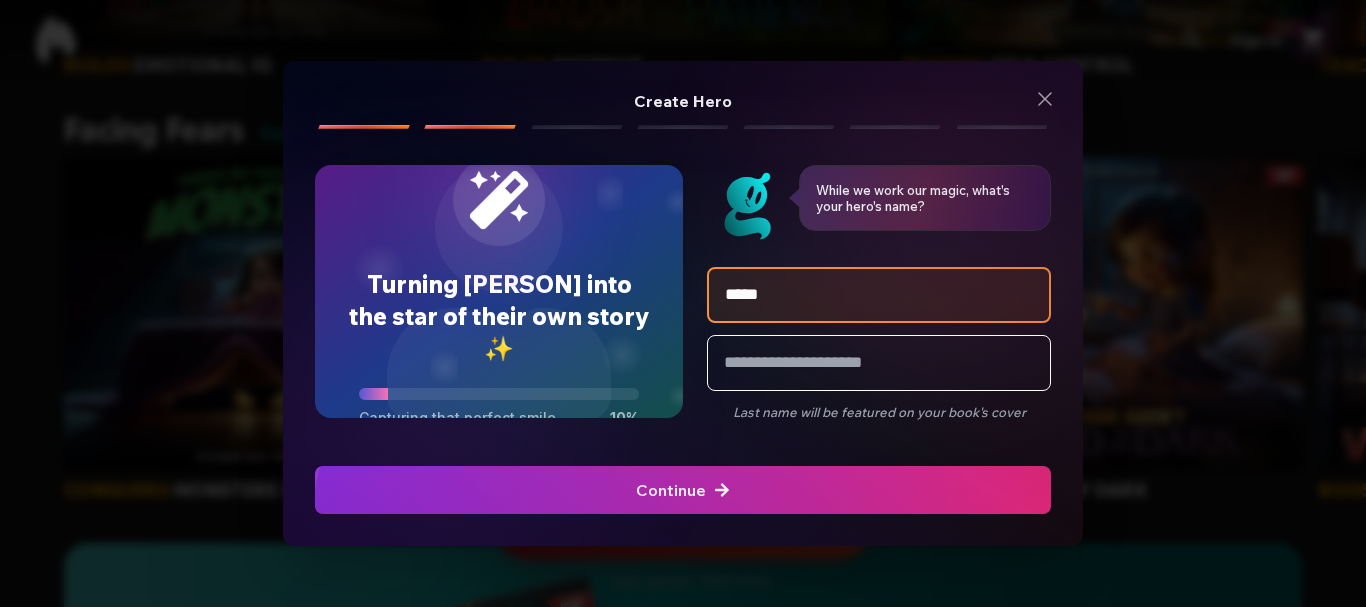 type on "*****" 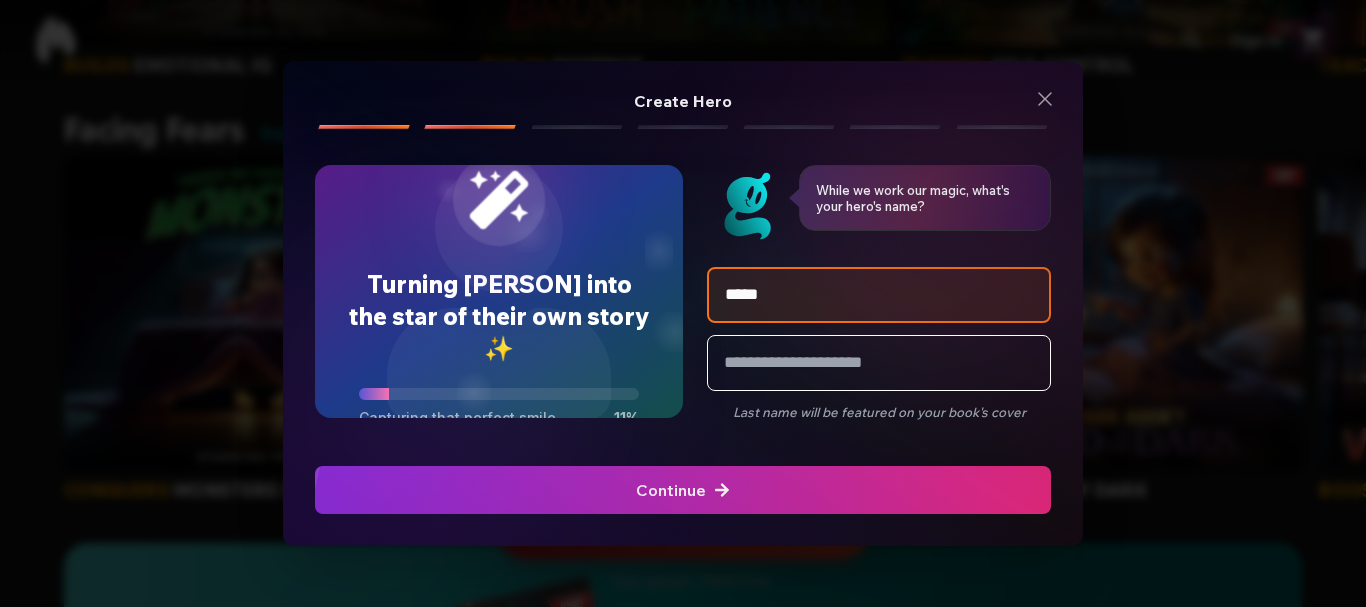 click at bounding box center [683, 490] 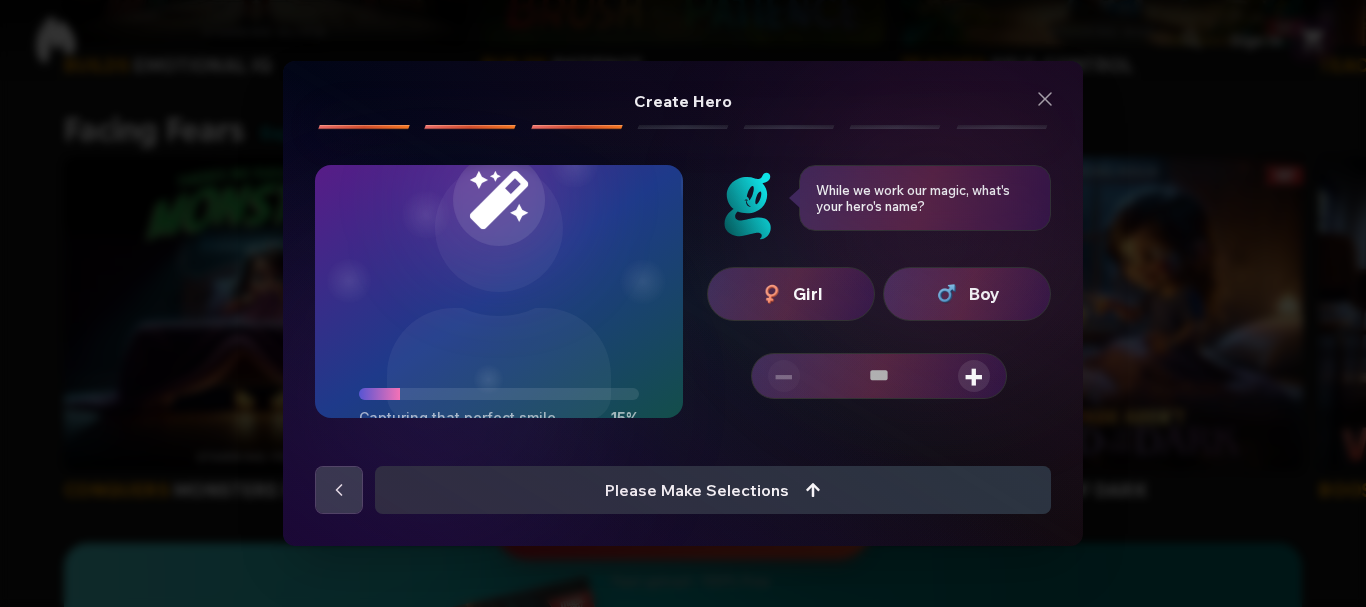 click on "Boy" at bounding box center [967, 294] 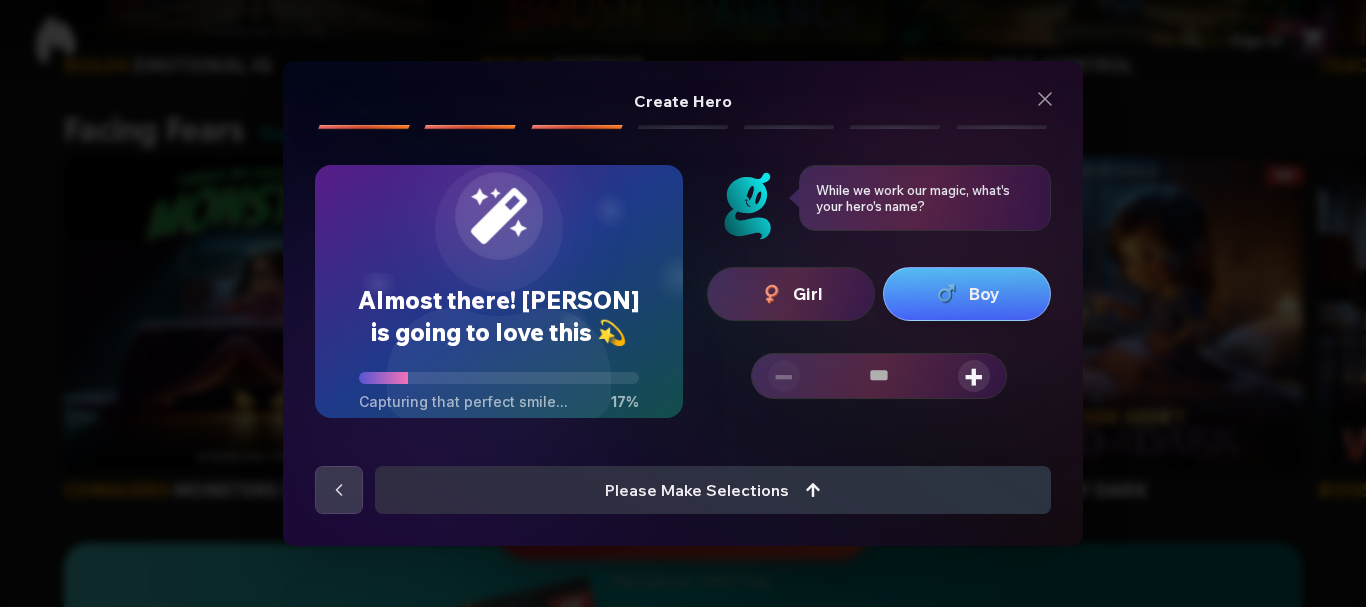 click on "+" at bounding box center (974, 376) 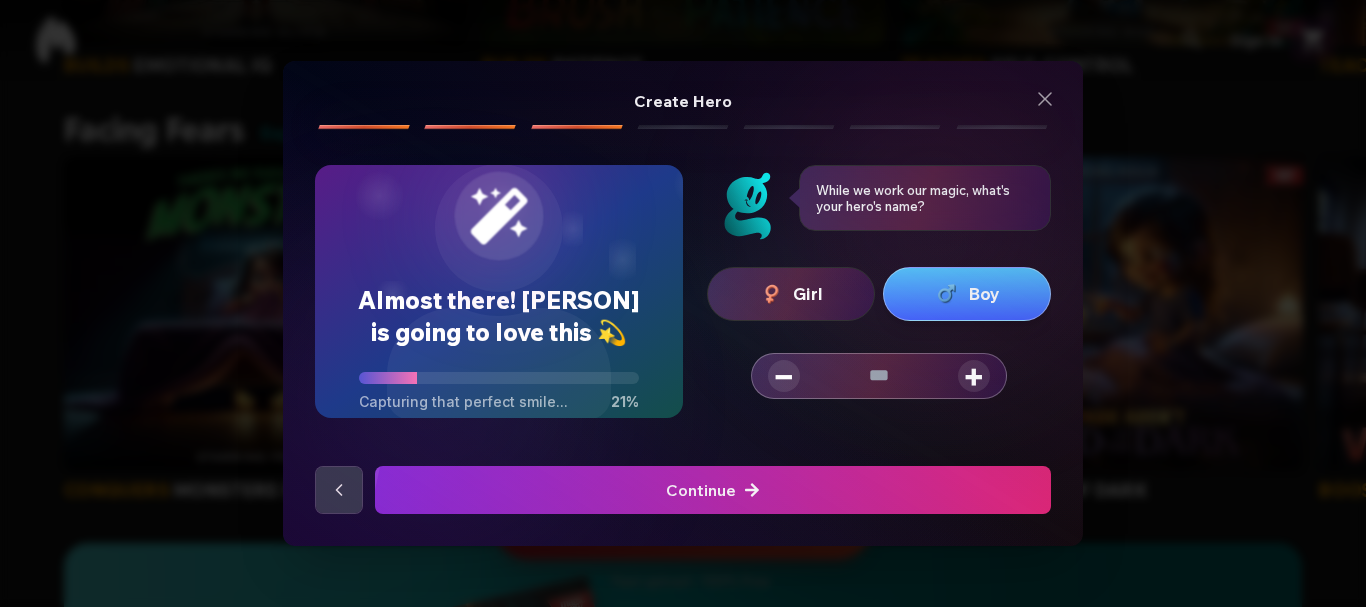 click on "+" at bounding box center [974, 376] 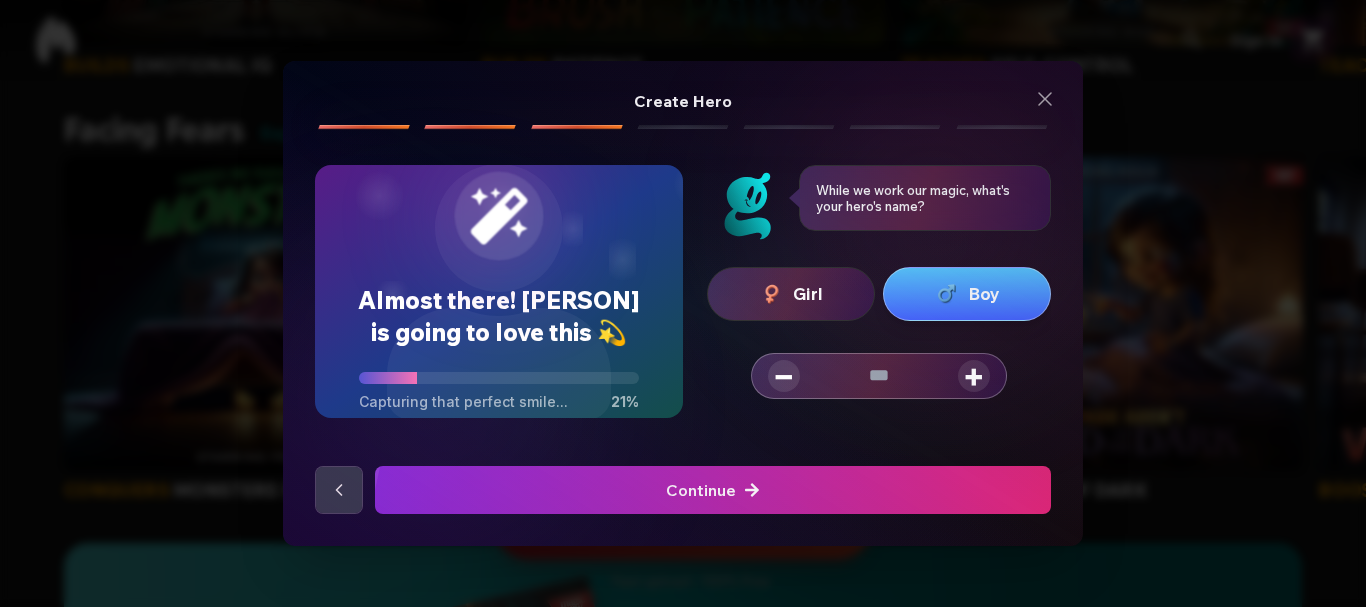 type on "*" 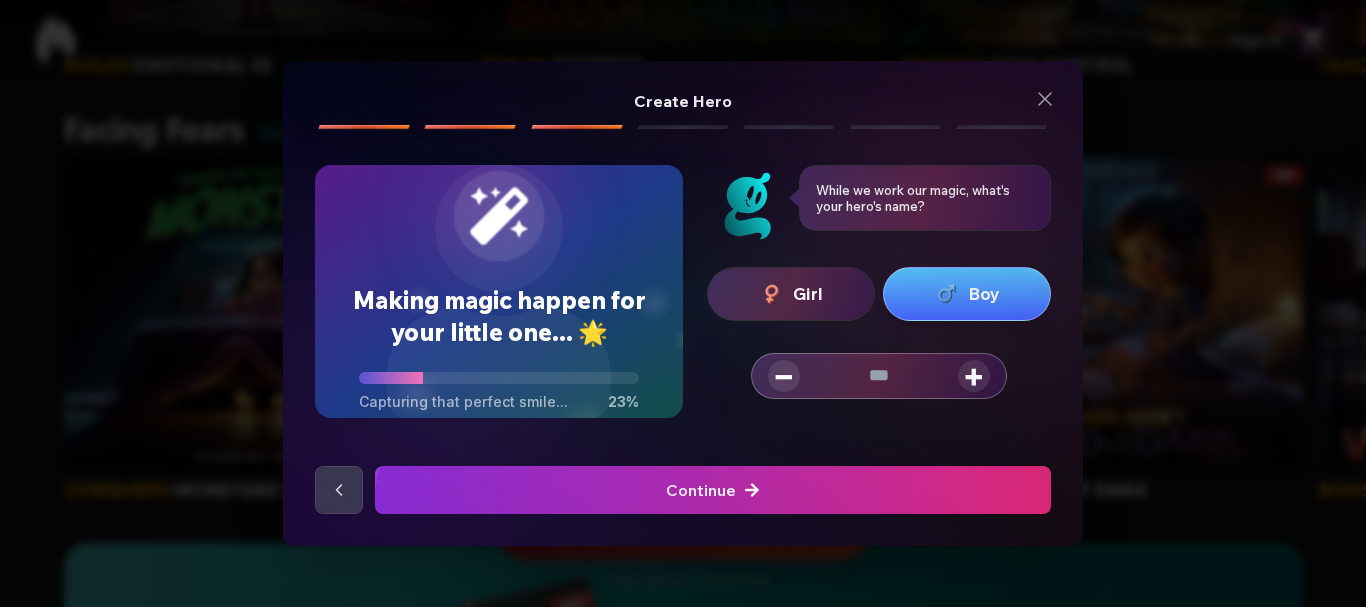 click at bounding box center (713, 490) 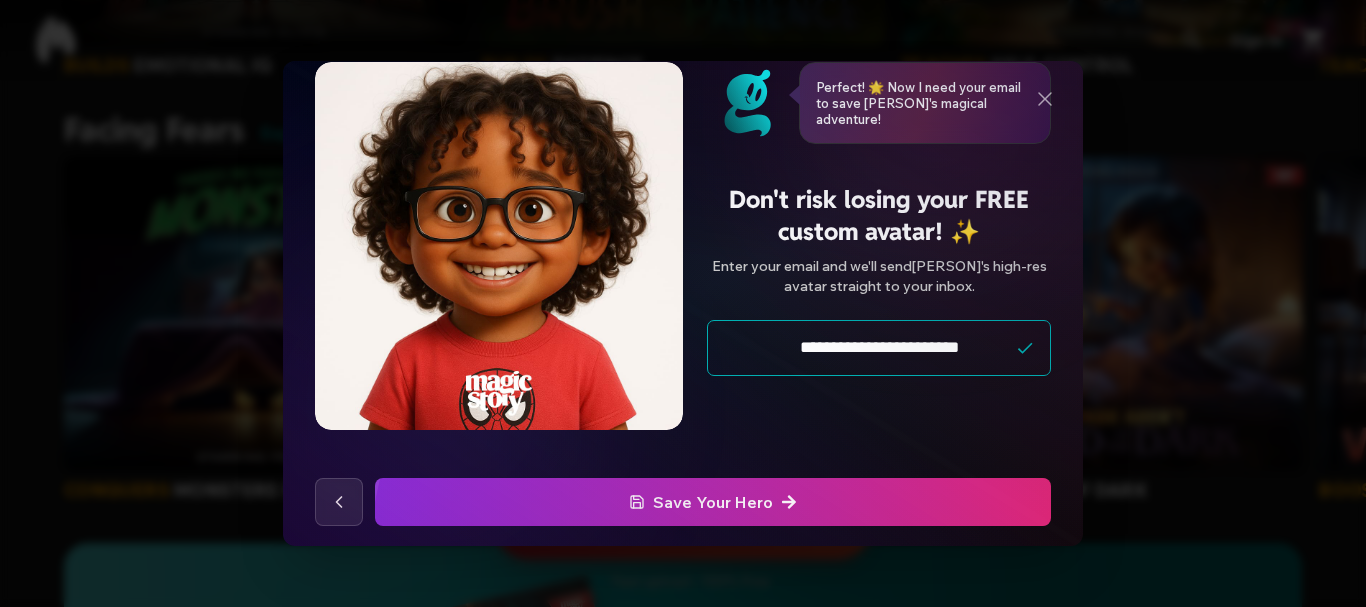 scroll, scrollTop: 114, scrollLeft: 0, axis: vertical 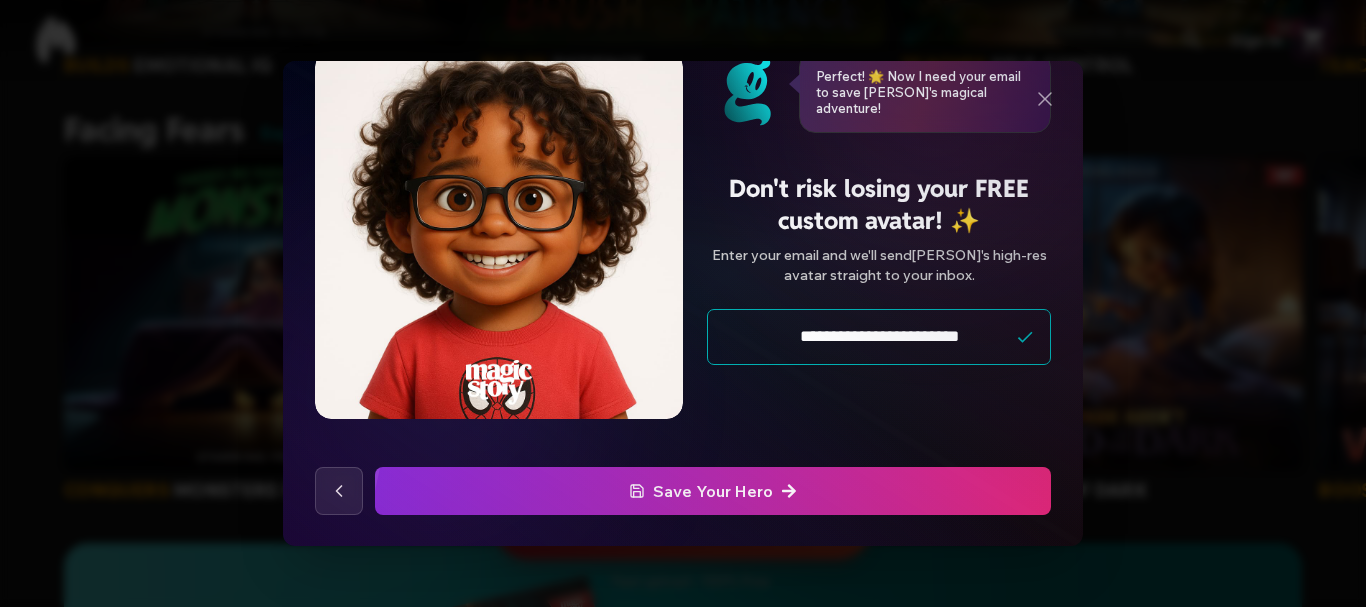 type on "**********" 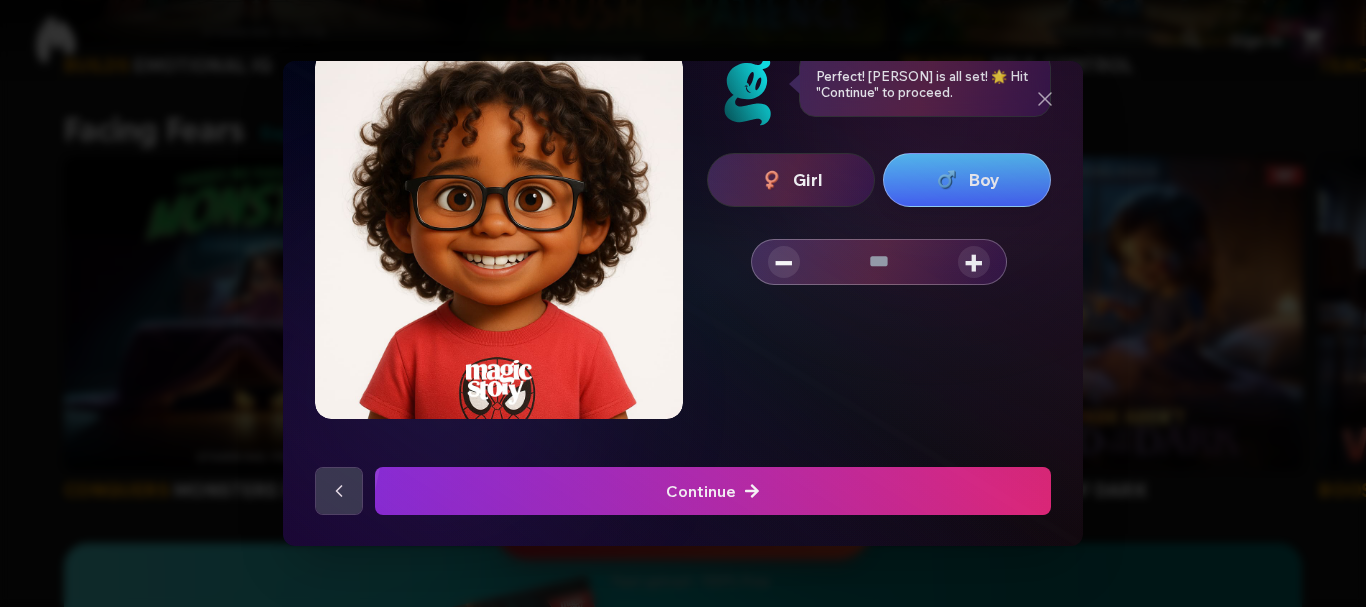 click at bounding box center [339, 491] 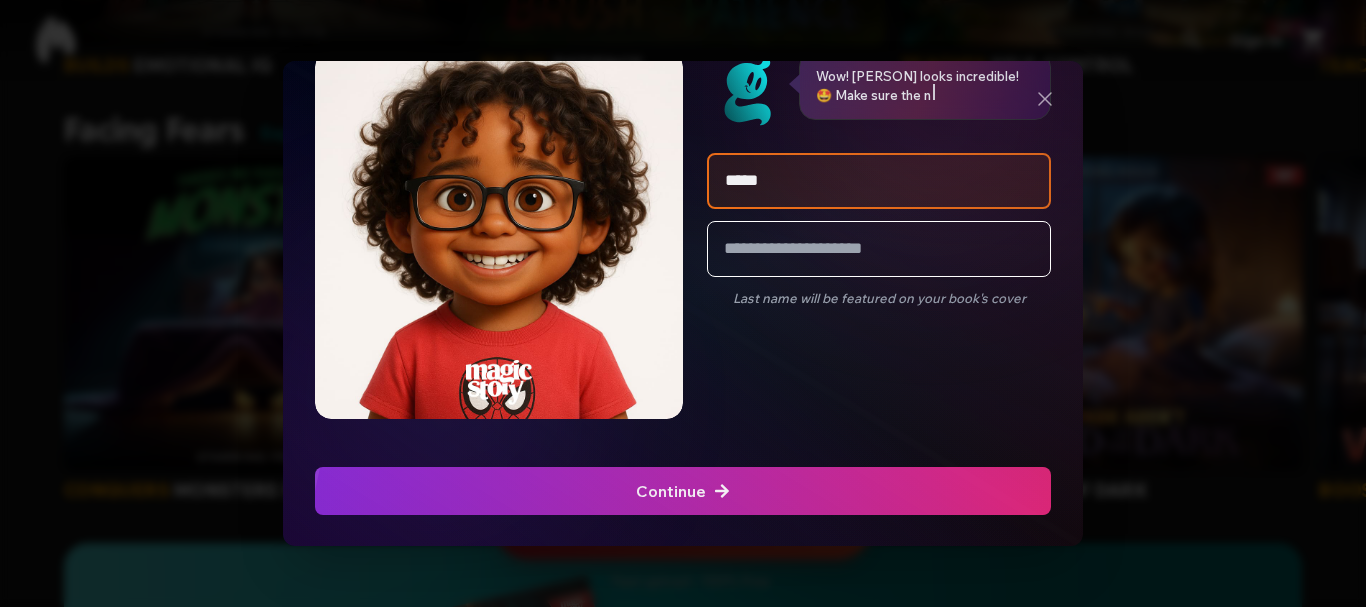 click at bounding box center (683, 491) 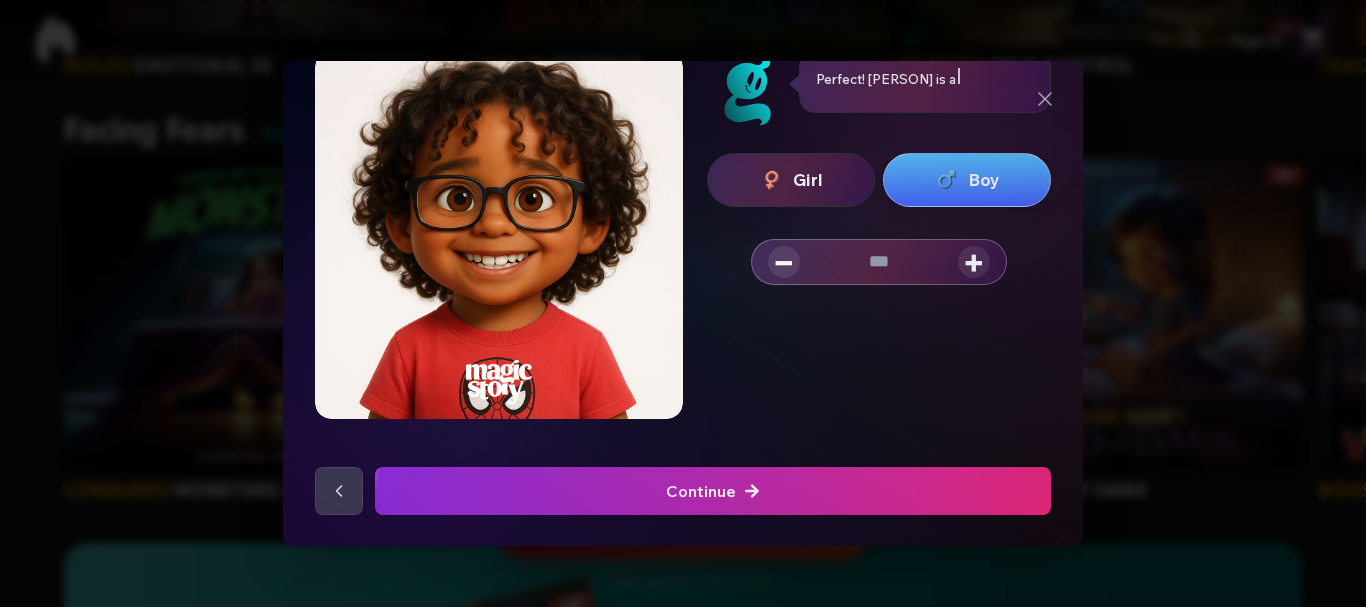 click at bounding box center [-639, 491] 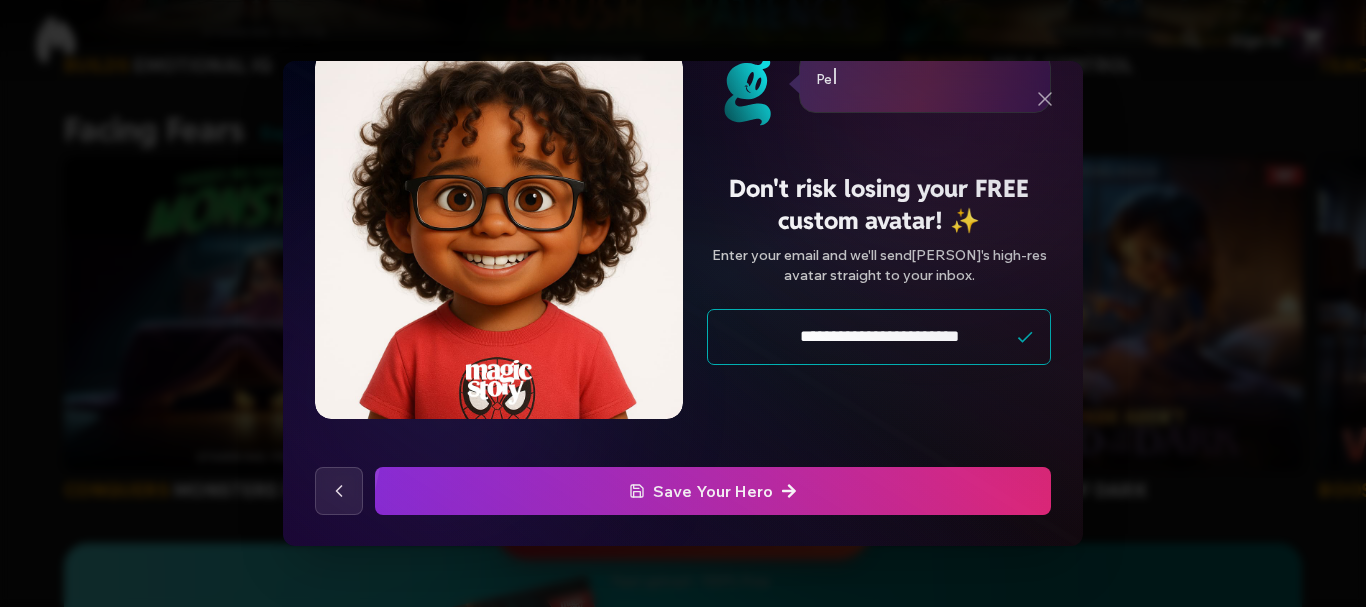 click on "Save Your Hero" at bounding box center (713, 491) 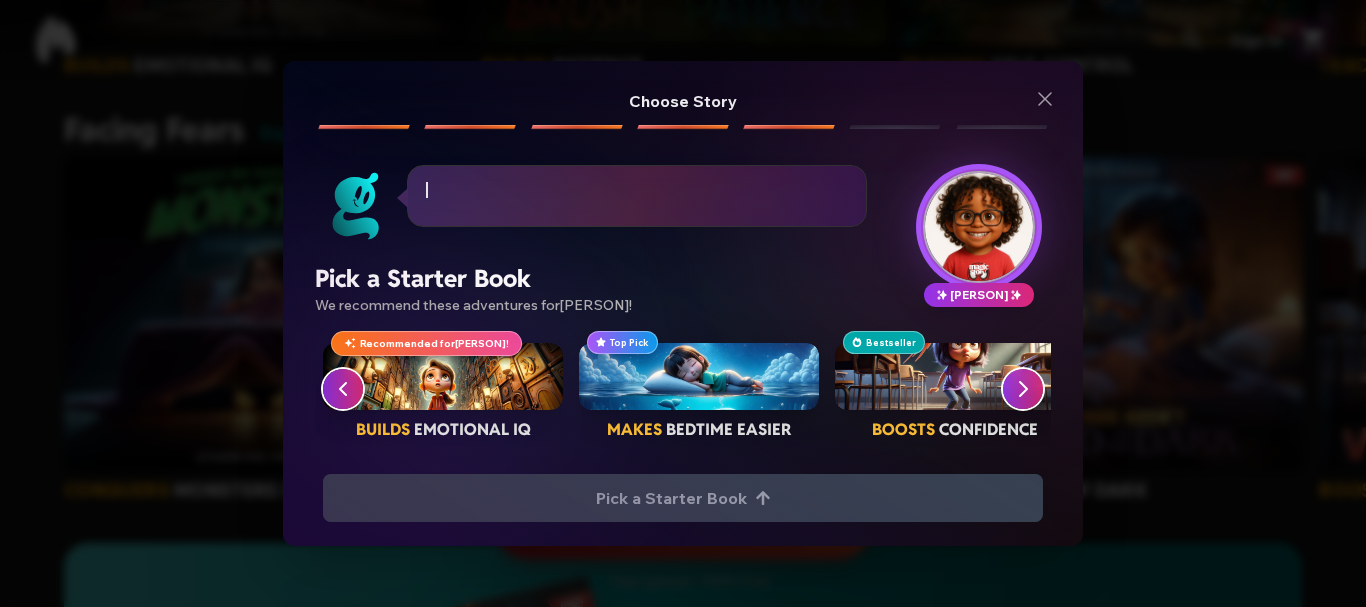 scroll, scrollTop: 0, scrollLeft: 0, axis: both 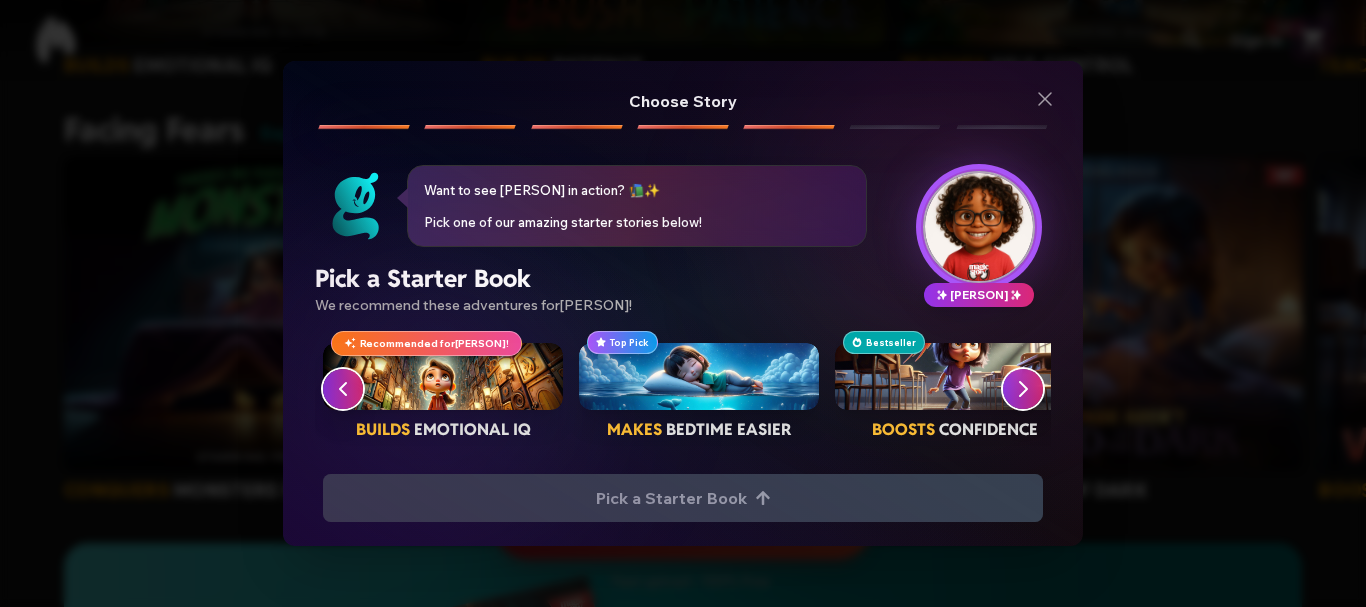 click 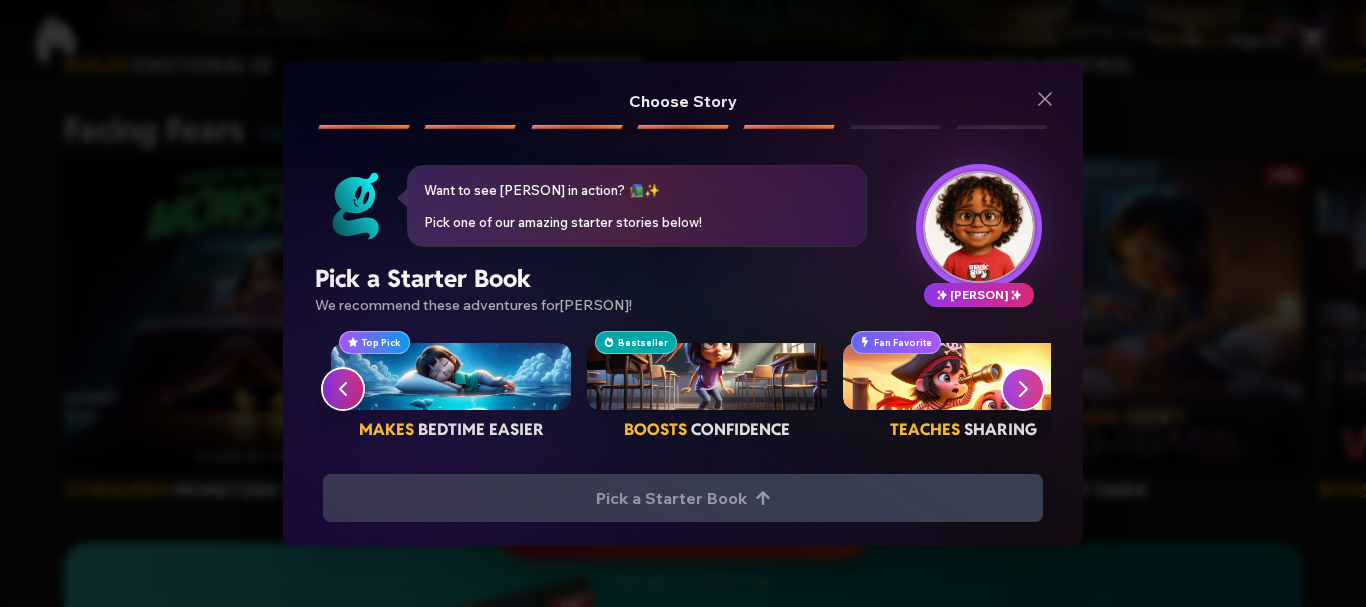 scroll, scrollTop: 0, scrollLeft: 256, axis: horizontal 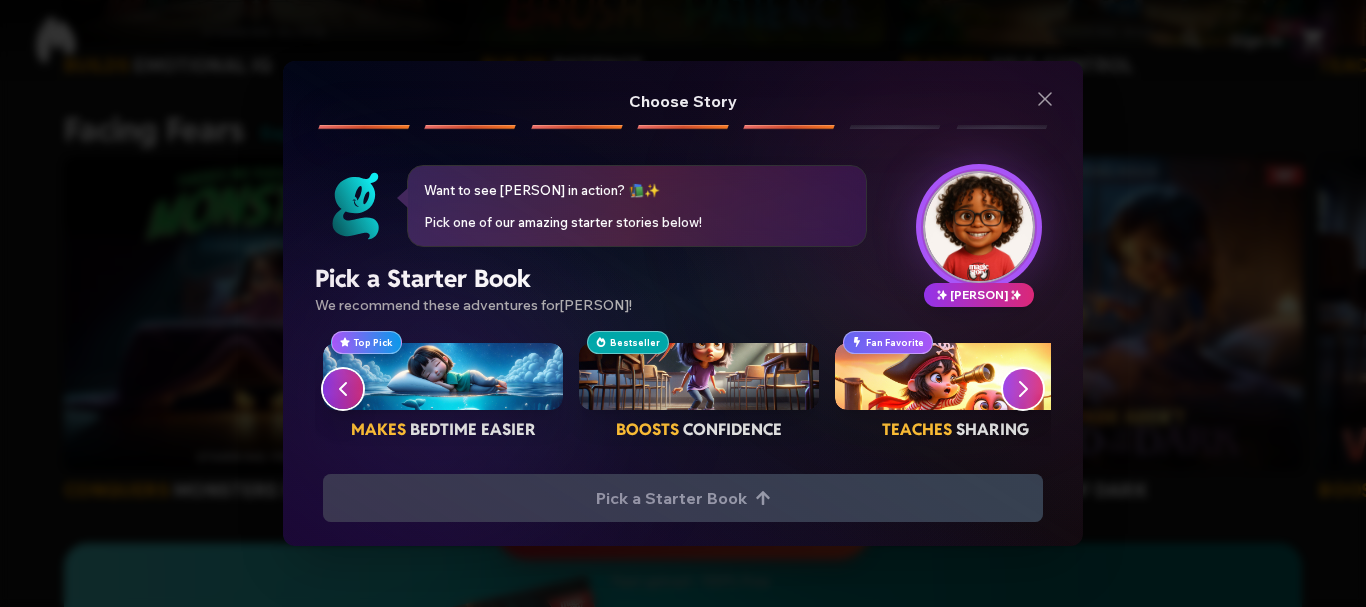 click at bounding box center (955, 377) 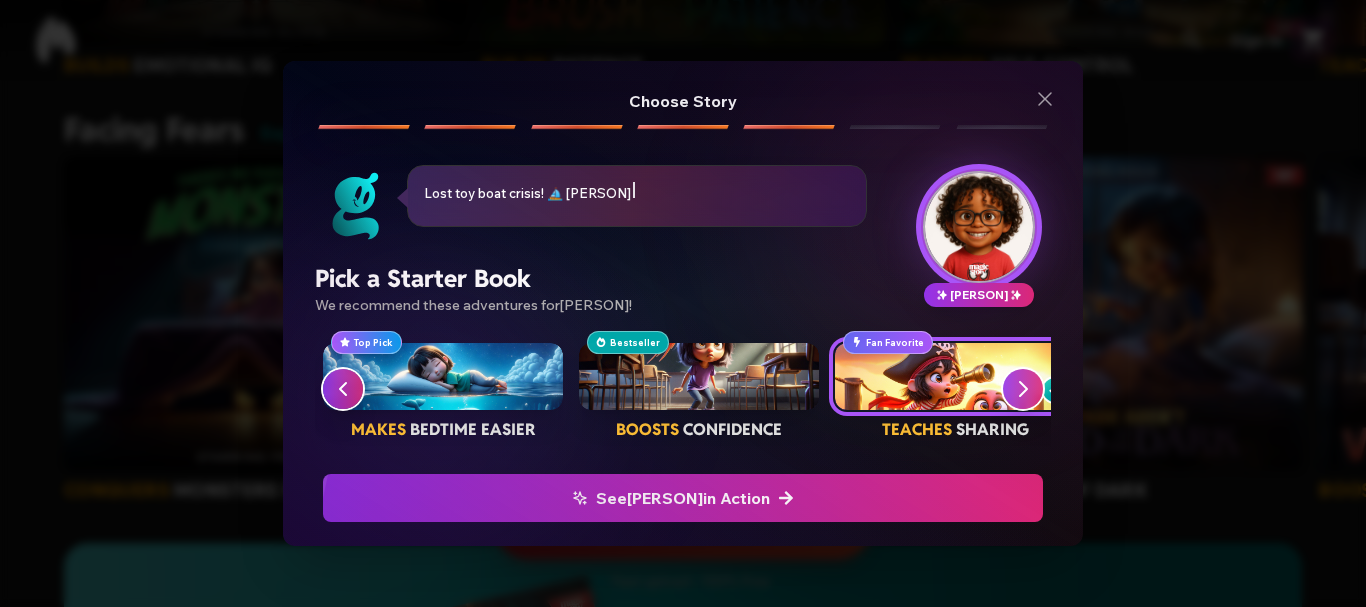 click 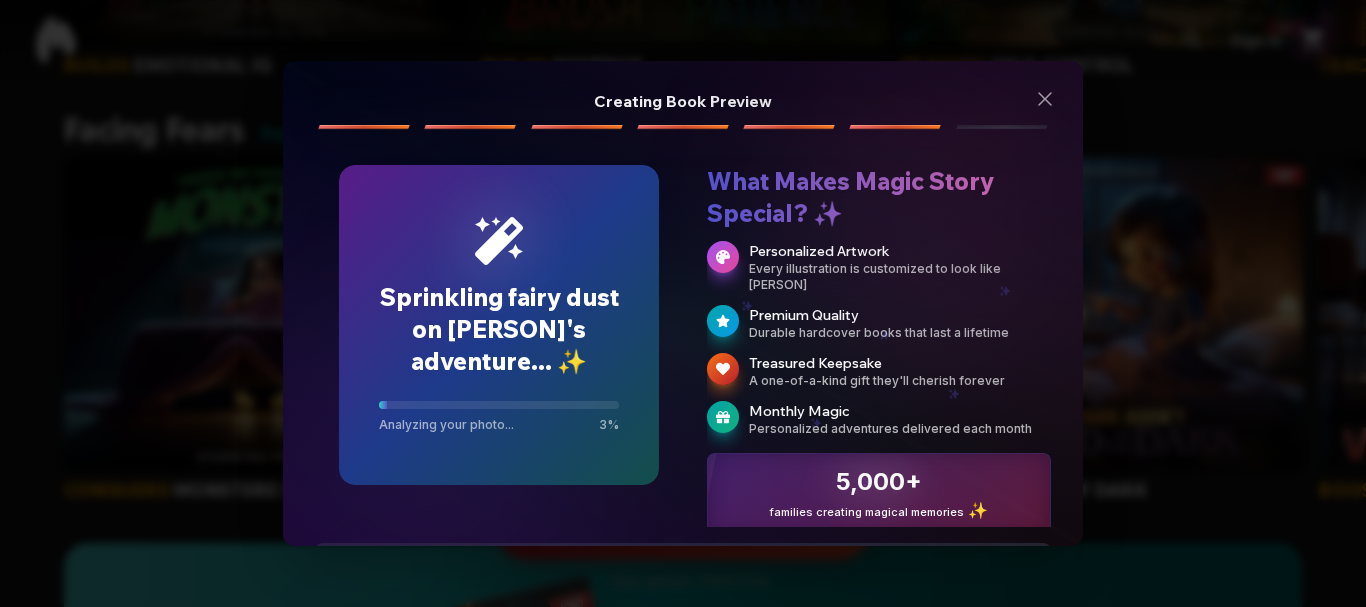 scroll, scrollTop: 66, scrollLeft: 0, axis: vertical 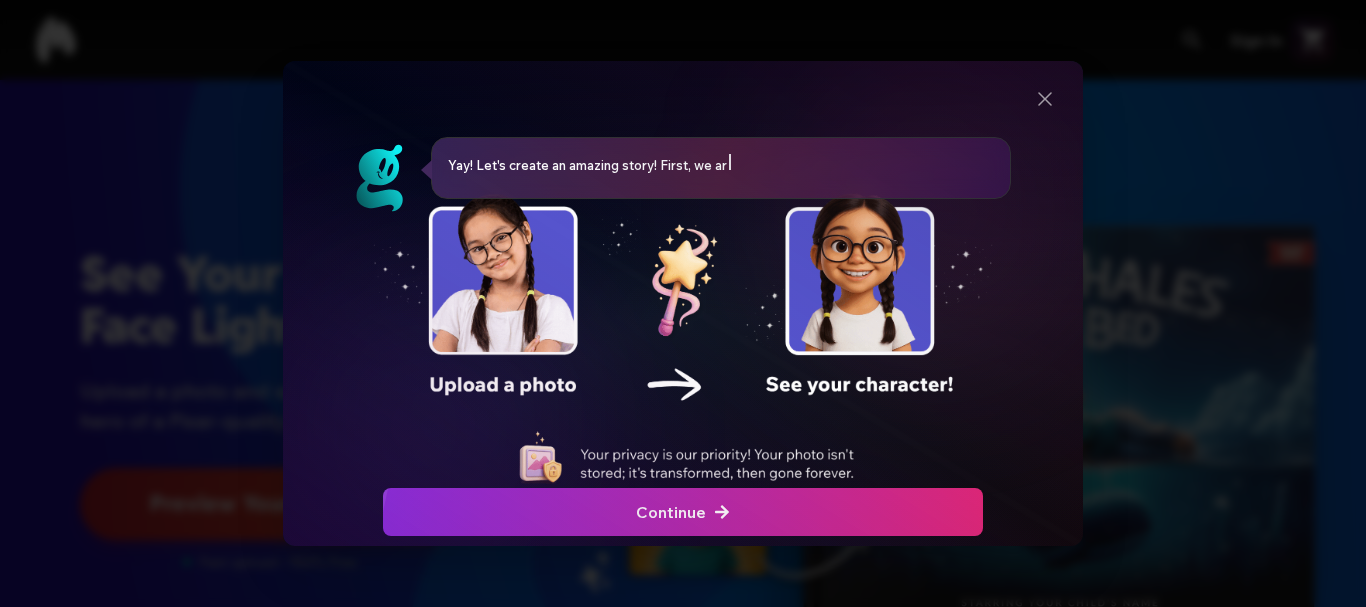 click 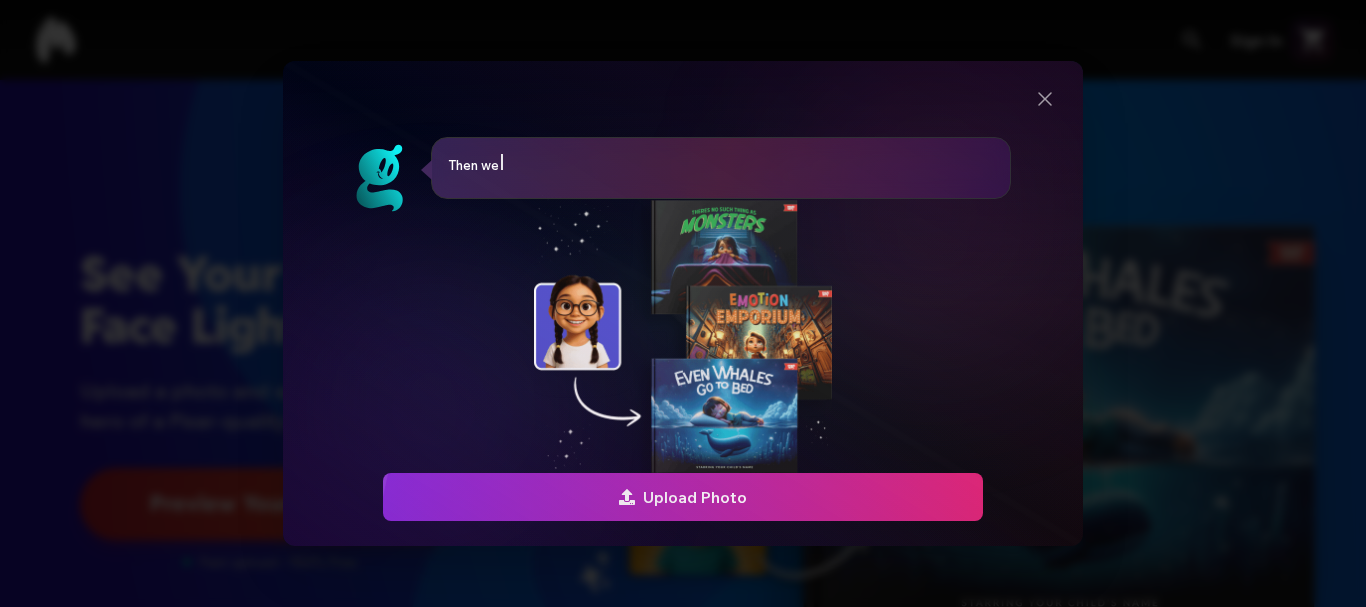 click on "Upload Photo" at bounding box center (683, 497) 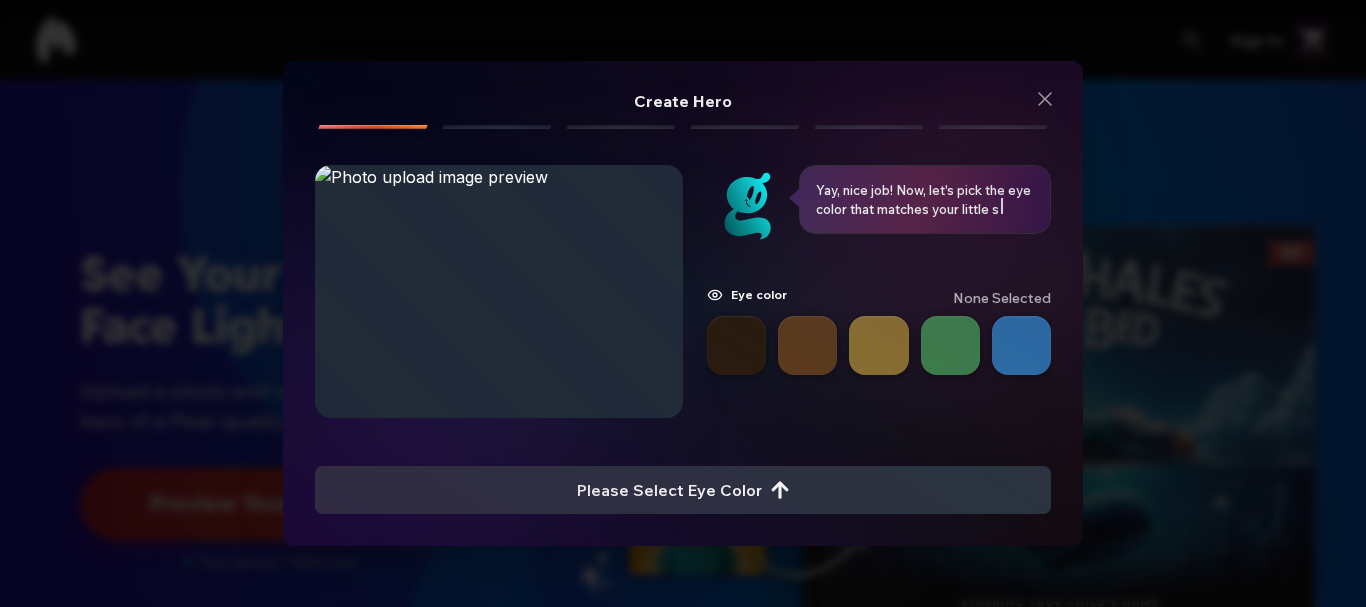 drag, startPoint x: 478, startPoint y: 204, endPoint x: 481, endPoint y: 276, distance: 72.06247 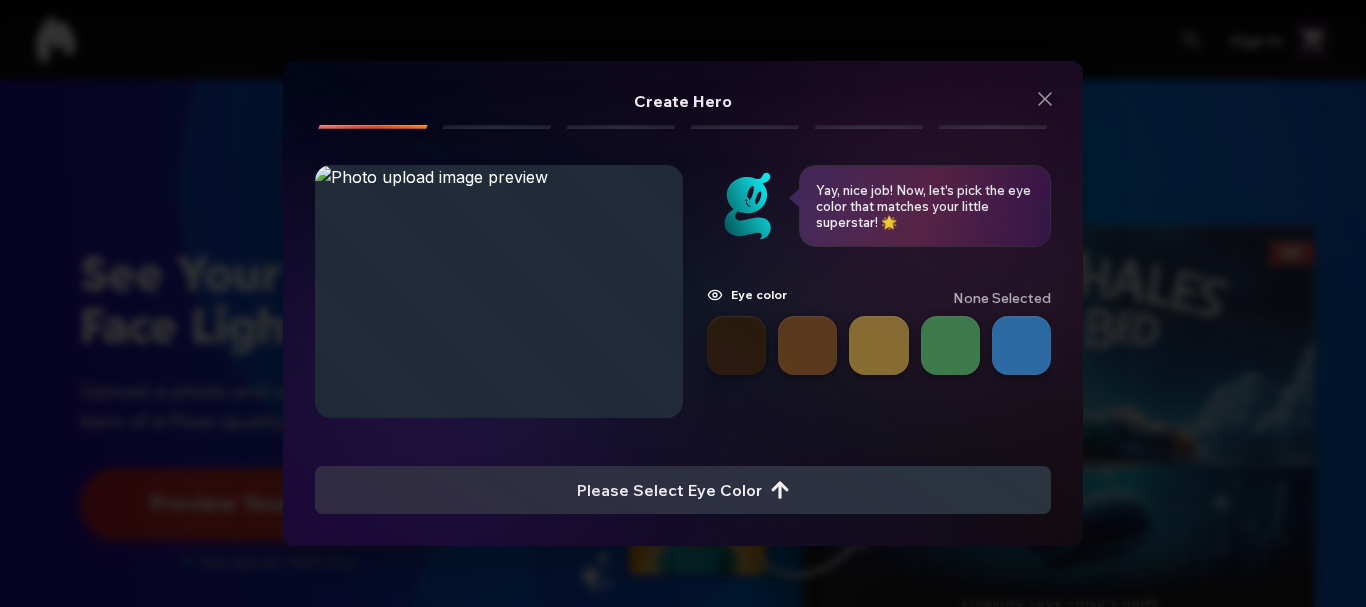 click at bounding box center [807, 345] 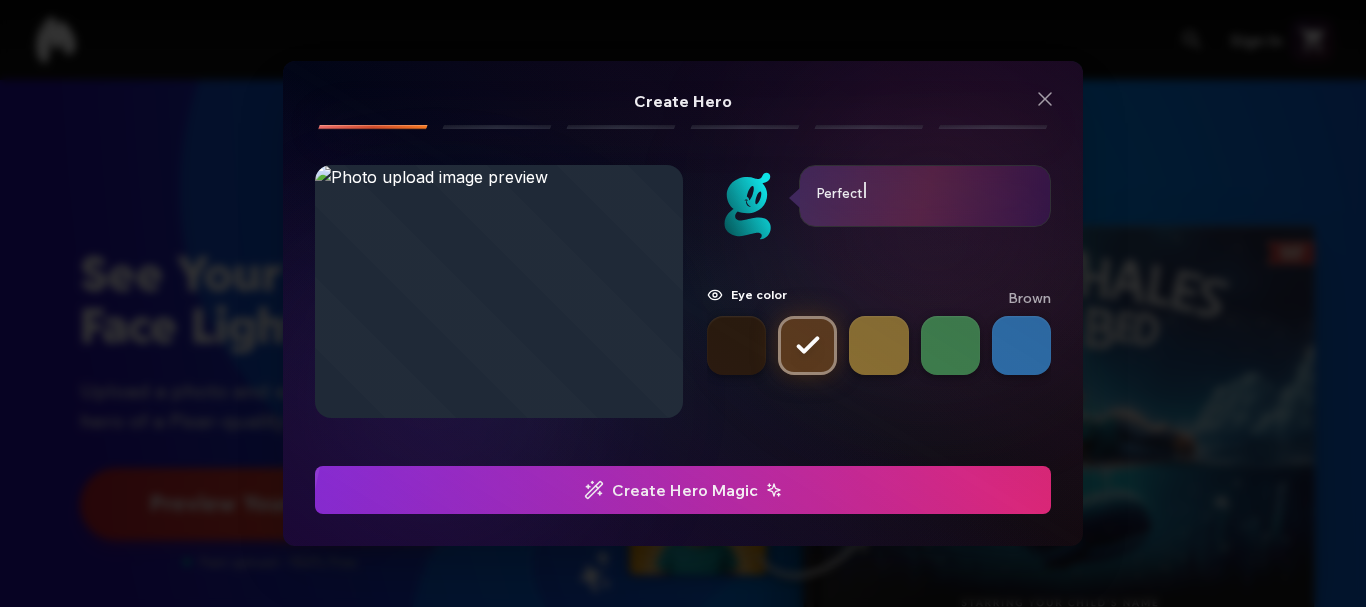 click at bounding box center (683, 490) 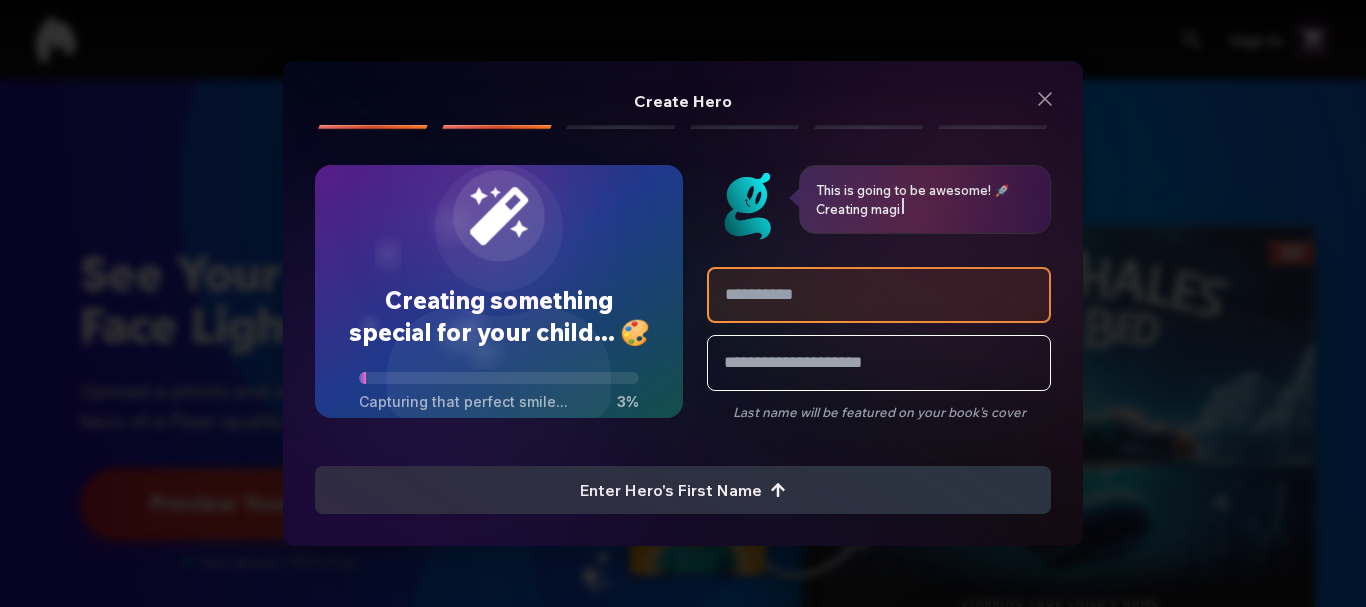 click at bounding box center [879, 295] 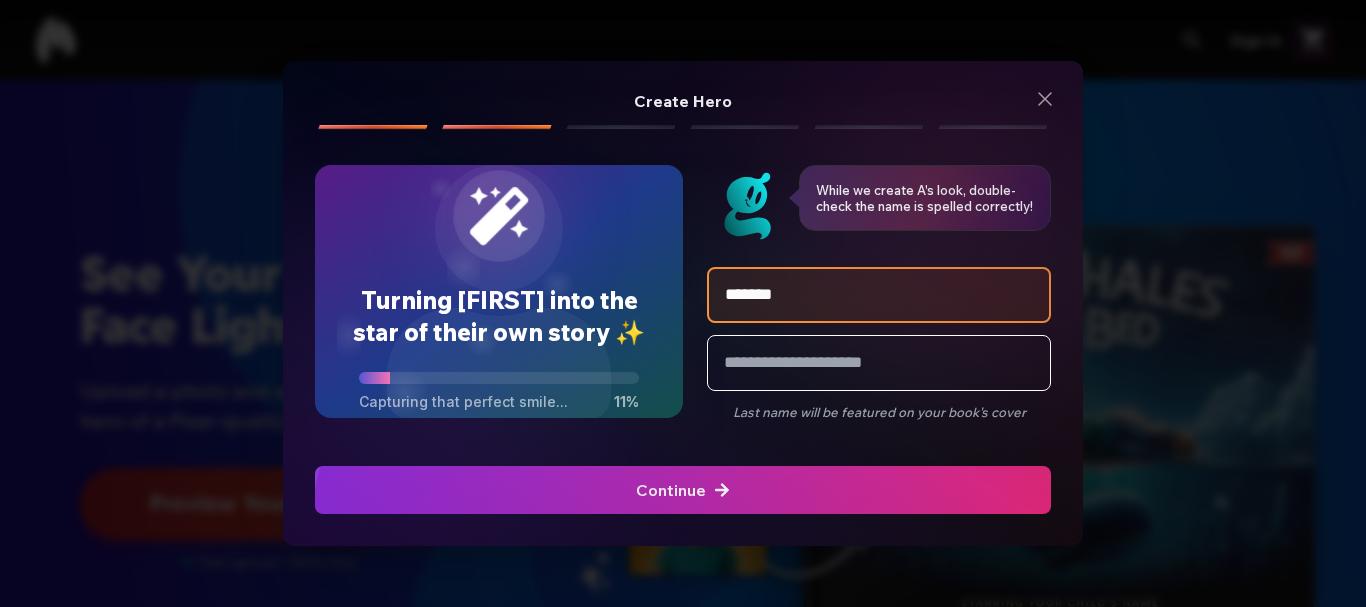 type on "*******" 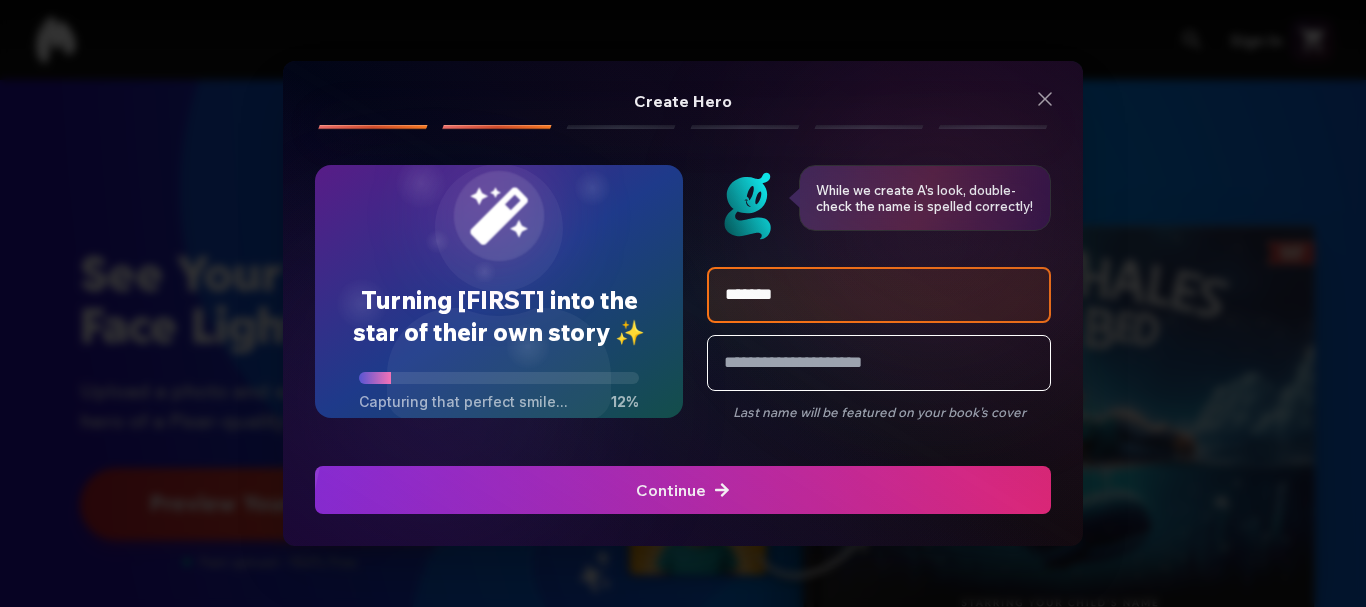 click at bounding box center [683, 490] 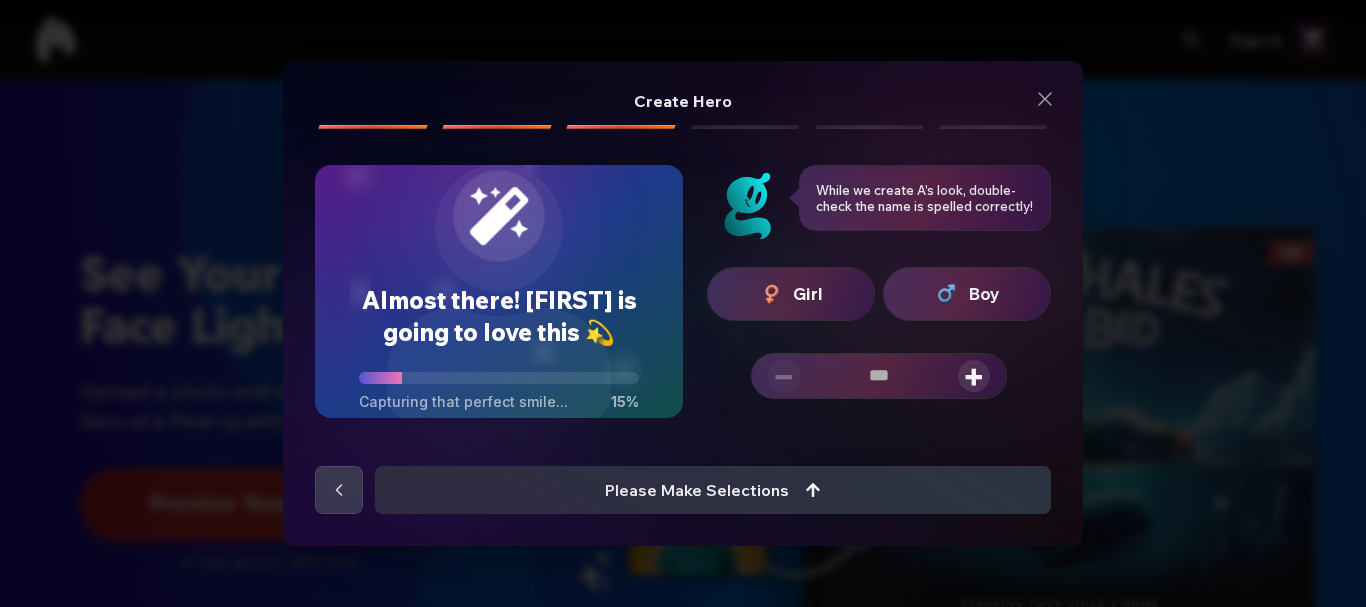 click at bounding box center (772, 294) 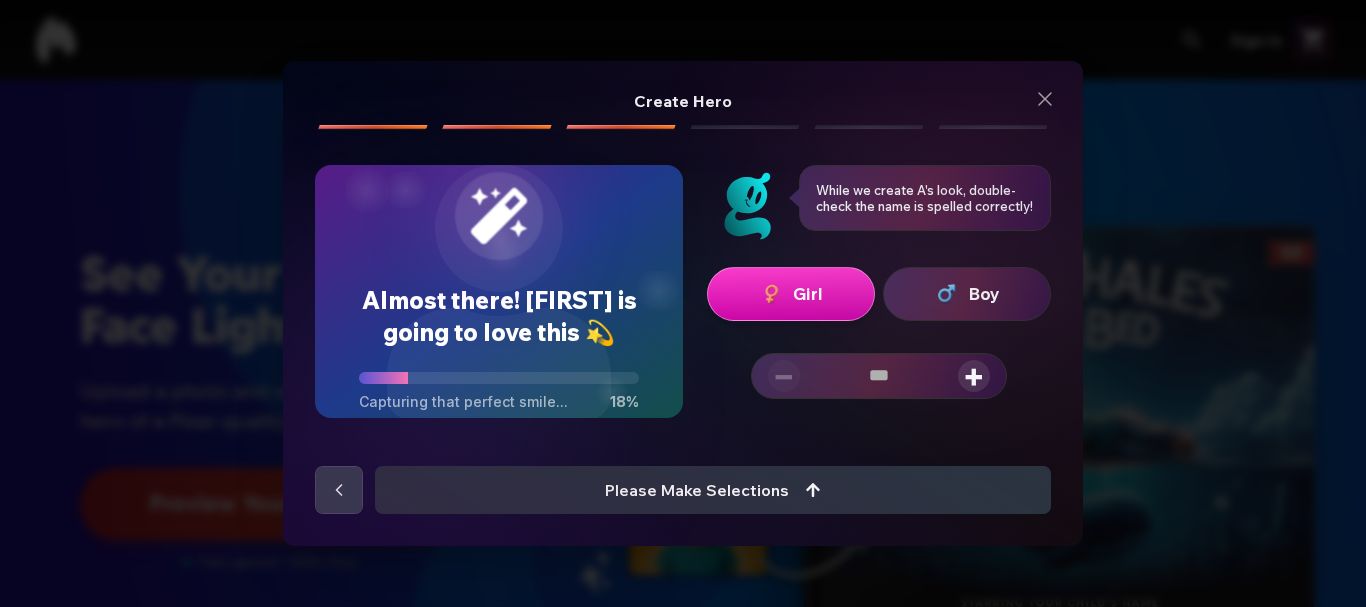 click on "+" at bounding box center (974, 376) 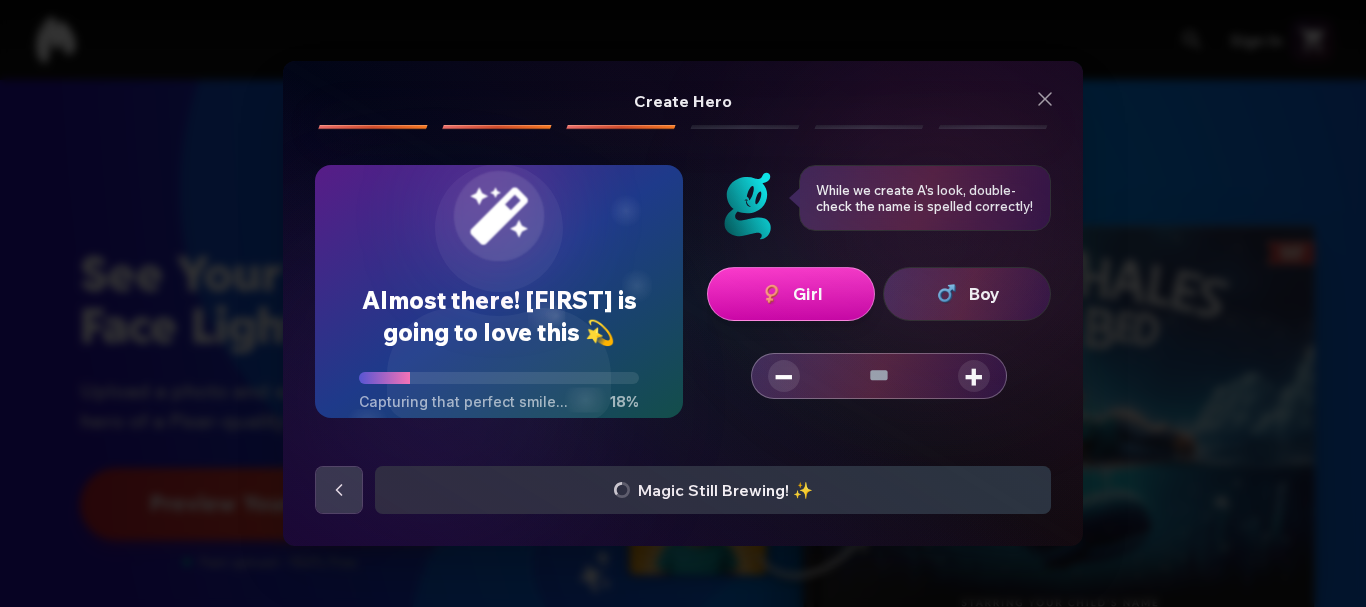 click on "+" at bounding box center [974, 376] 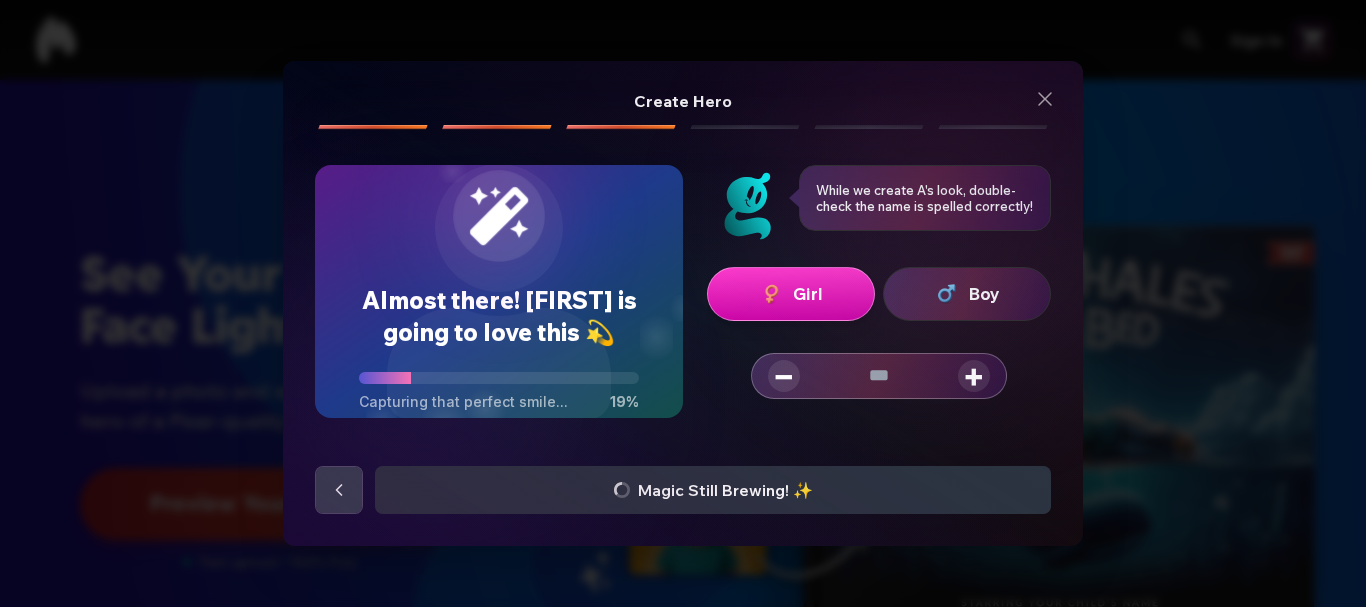 click on "+" at bounding box center [974, 376] 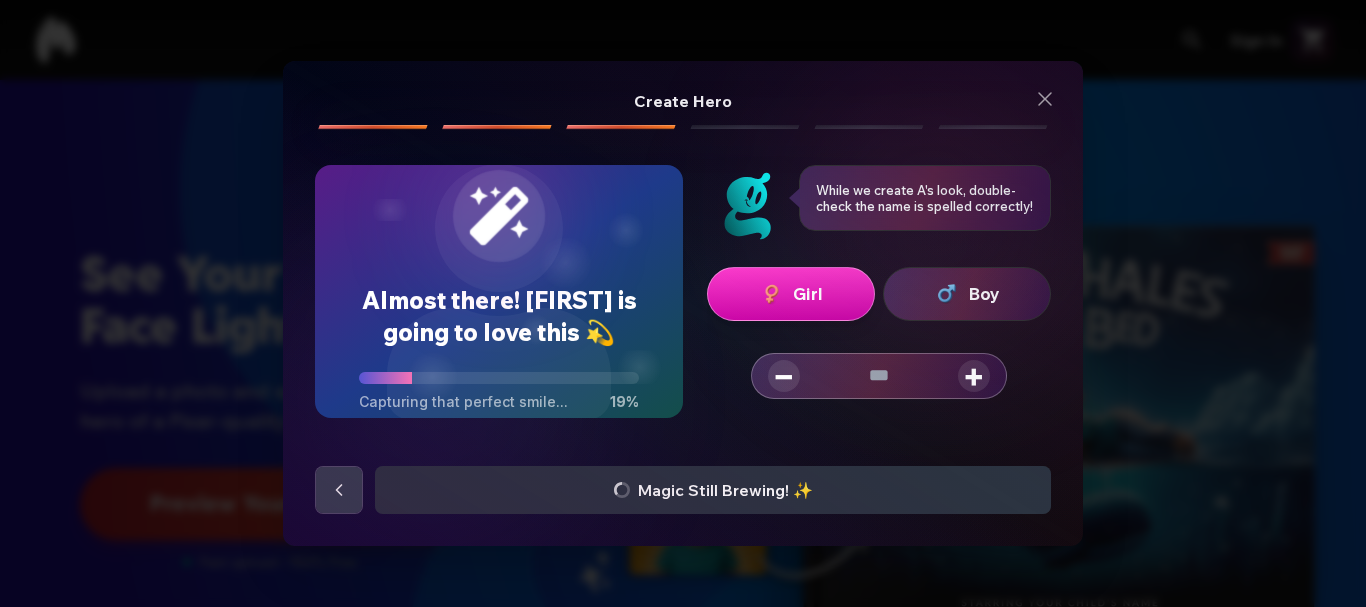 click on "+" at bounding box center [974, 376] 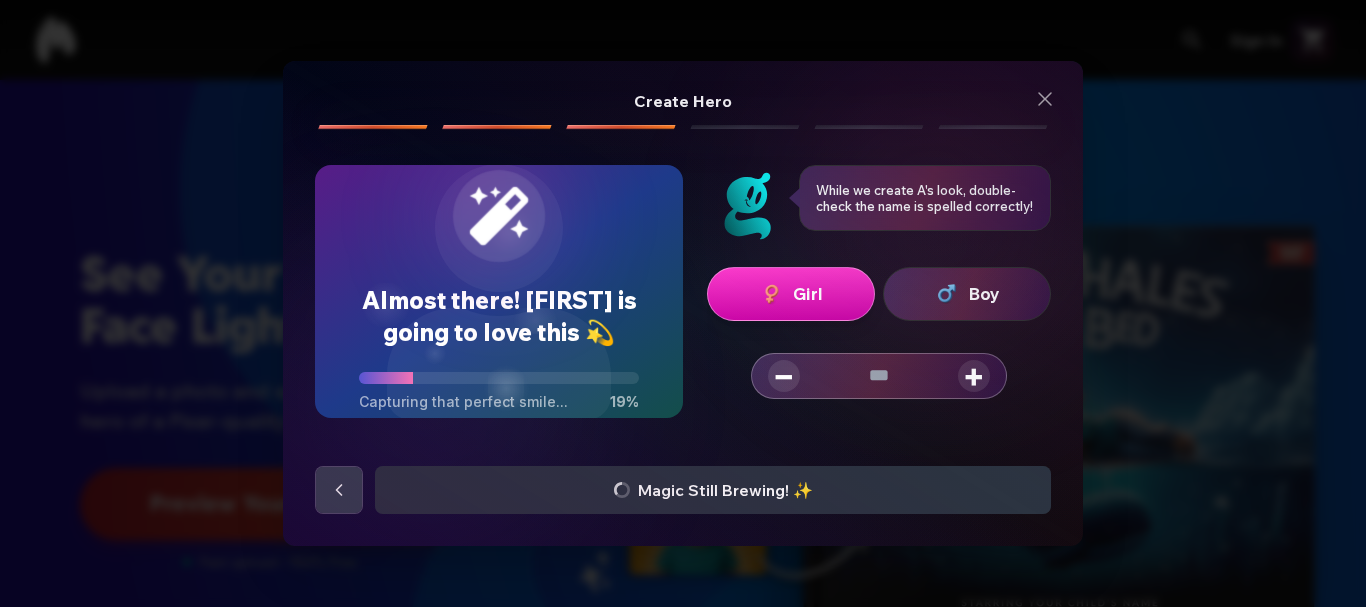 click on "+" at bounding box center [974, 376] 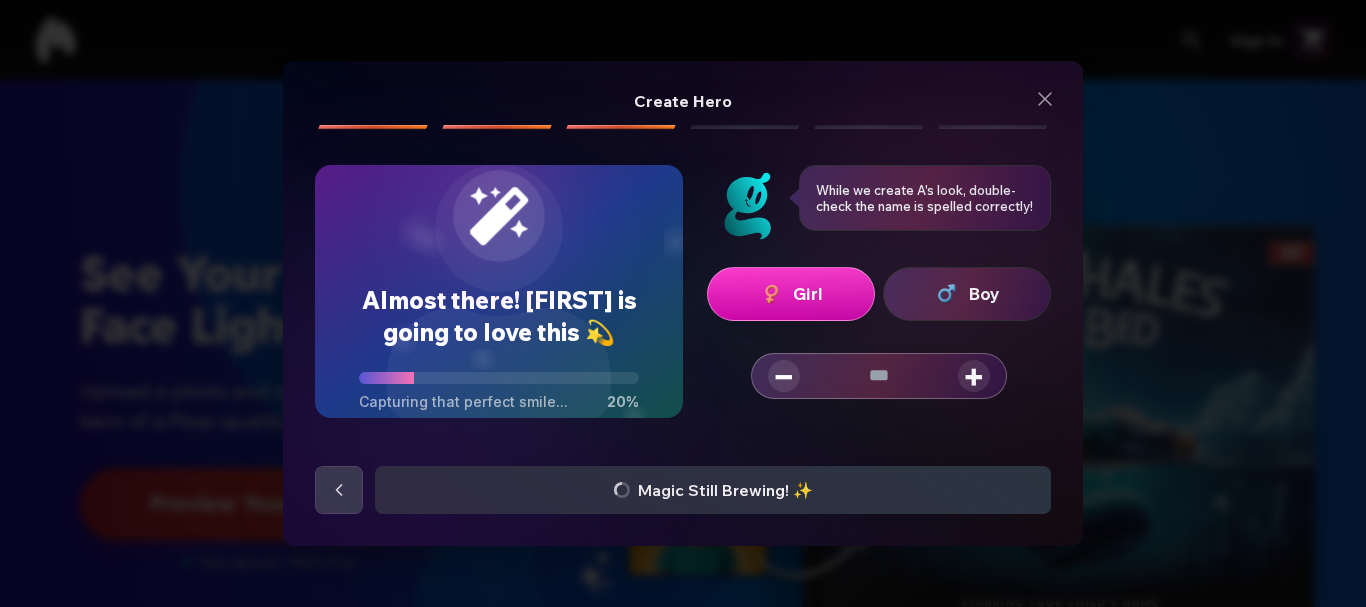 click on "+" at bounding box center (974, 376) 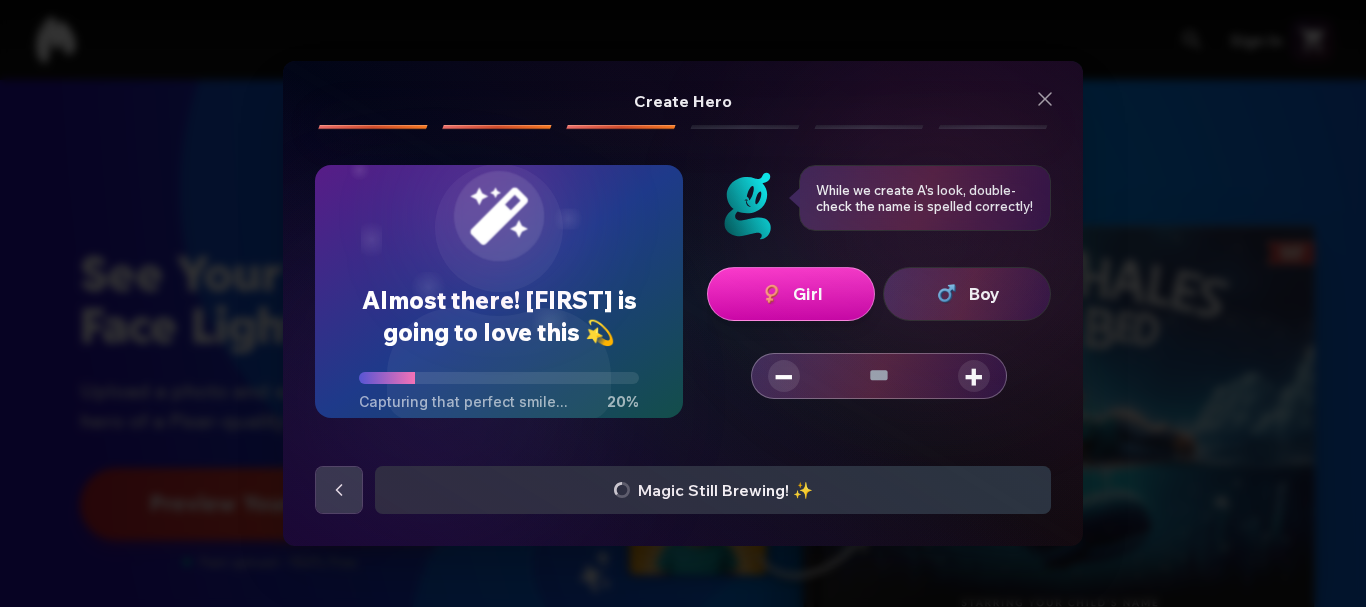 click on "+" at bounding box center [974, 376] 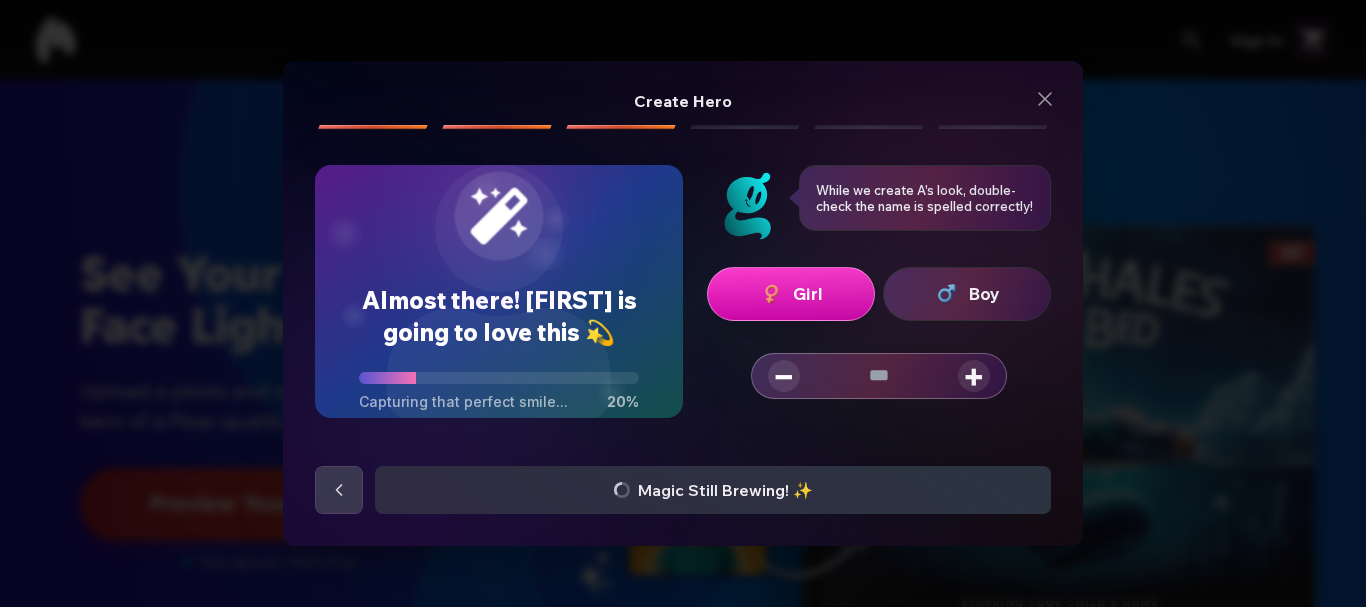 click on "+" at bounding box center [974, 376] 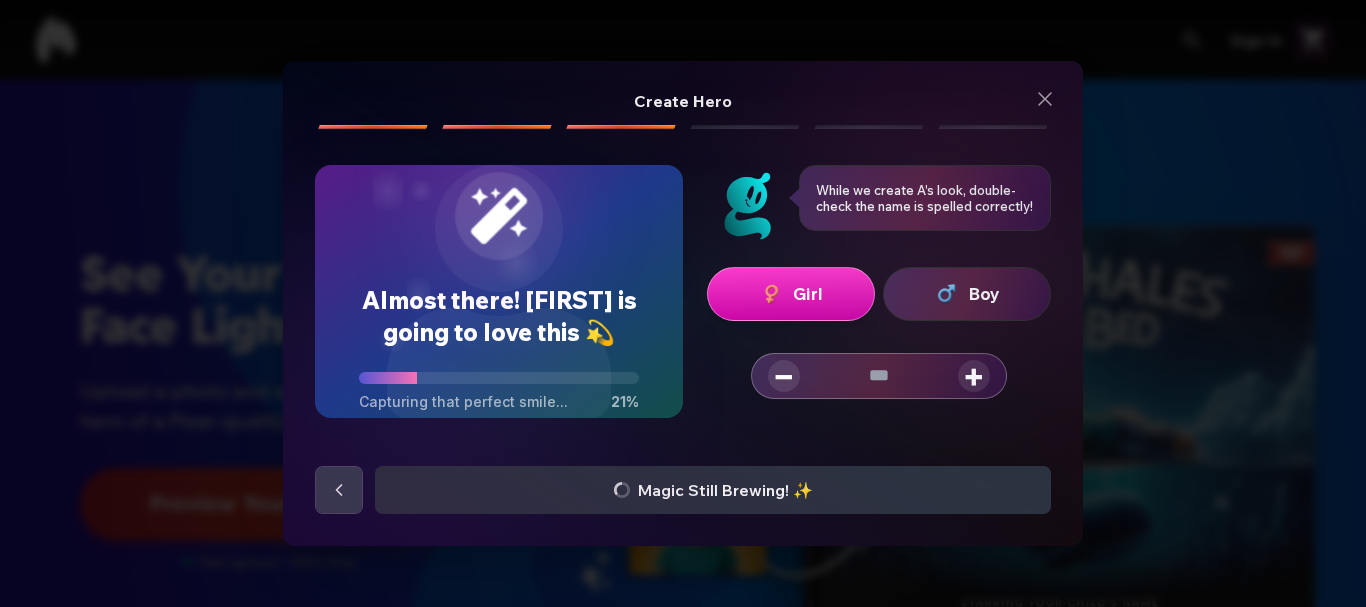 click on "+" at bounding box center (974, 376) 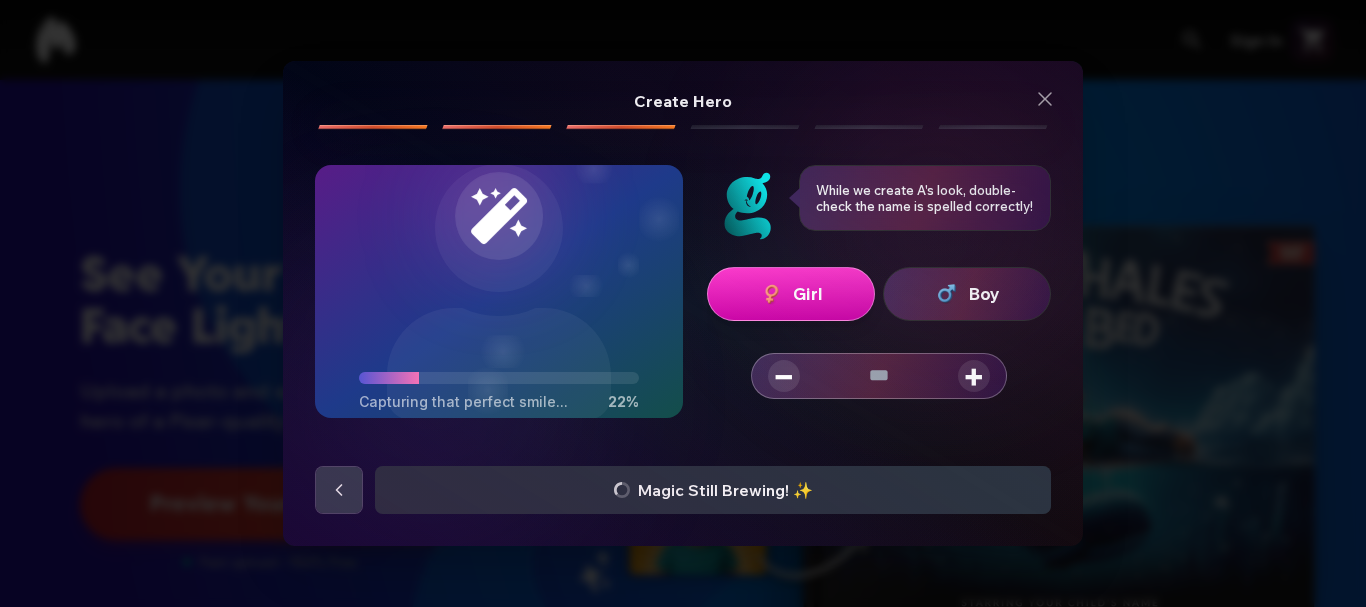 click on "+" at bounding box center [974, 376] 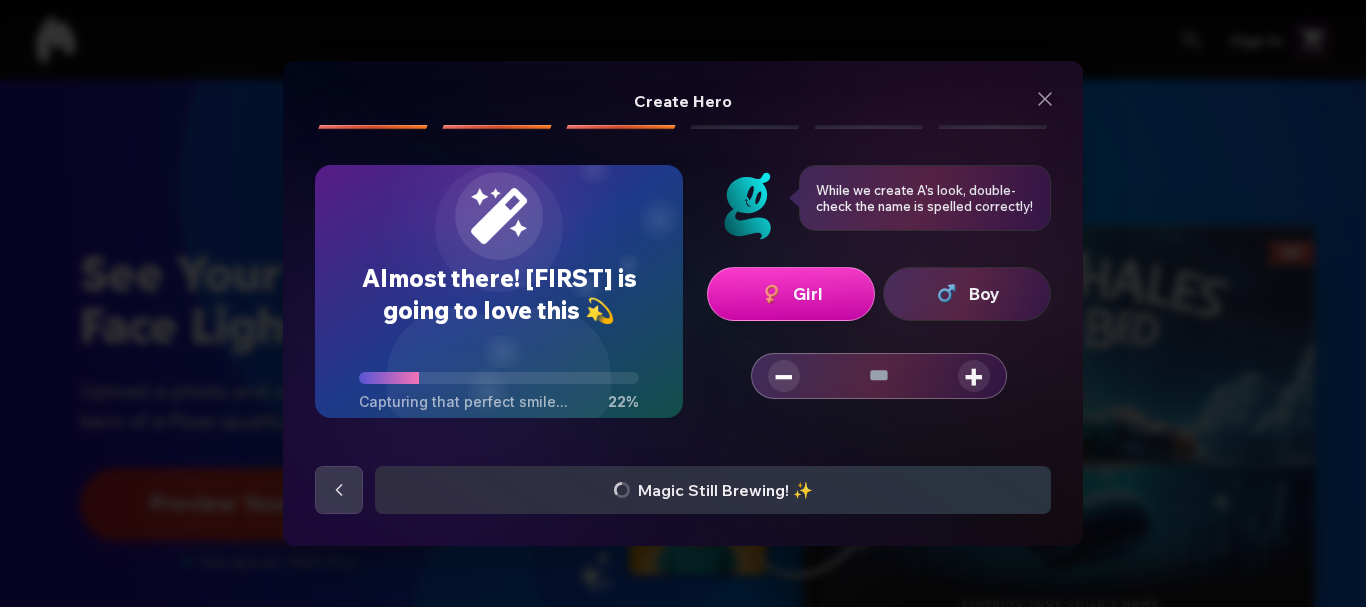 click on "+" at bounding box center [974, 376] 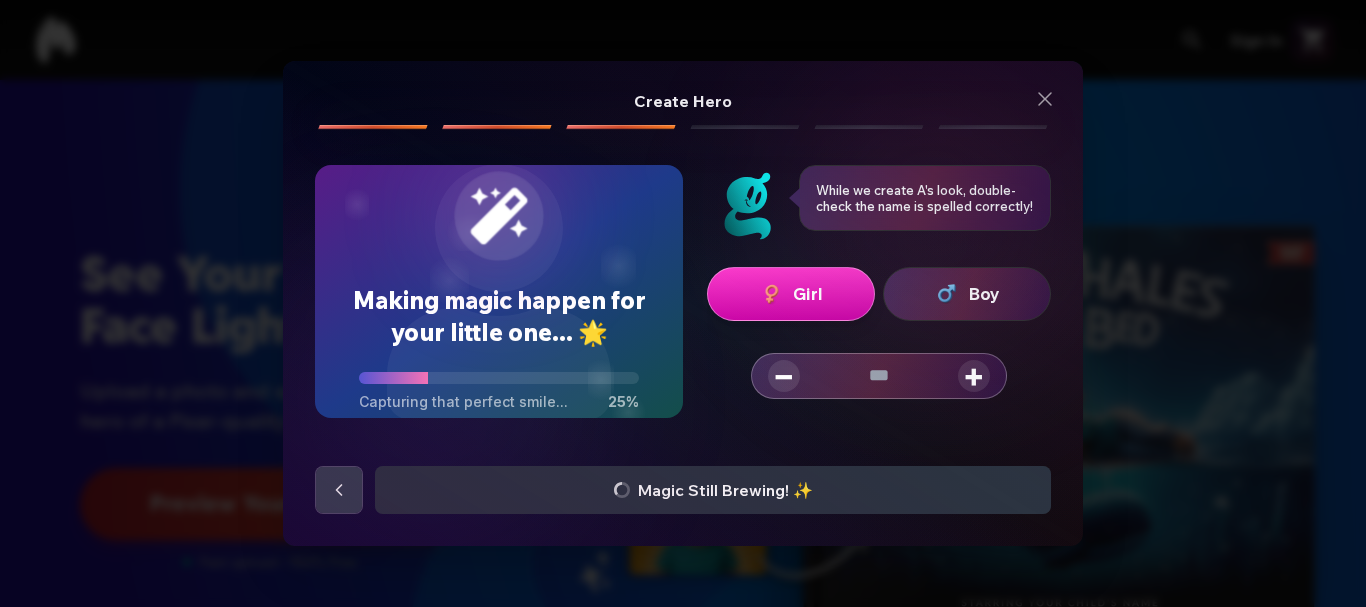click on "−" at bounding box center [784, 376] 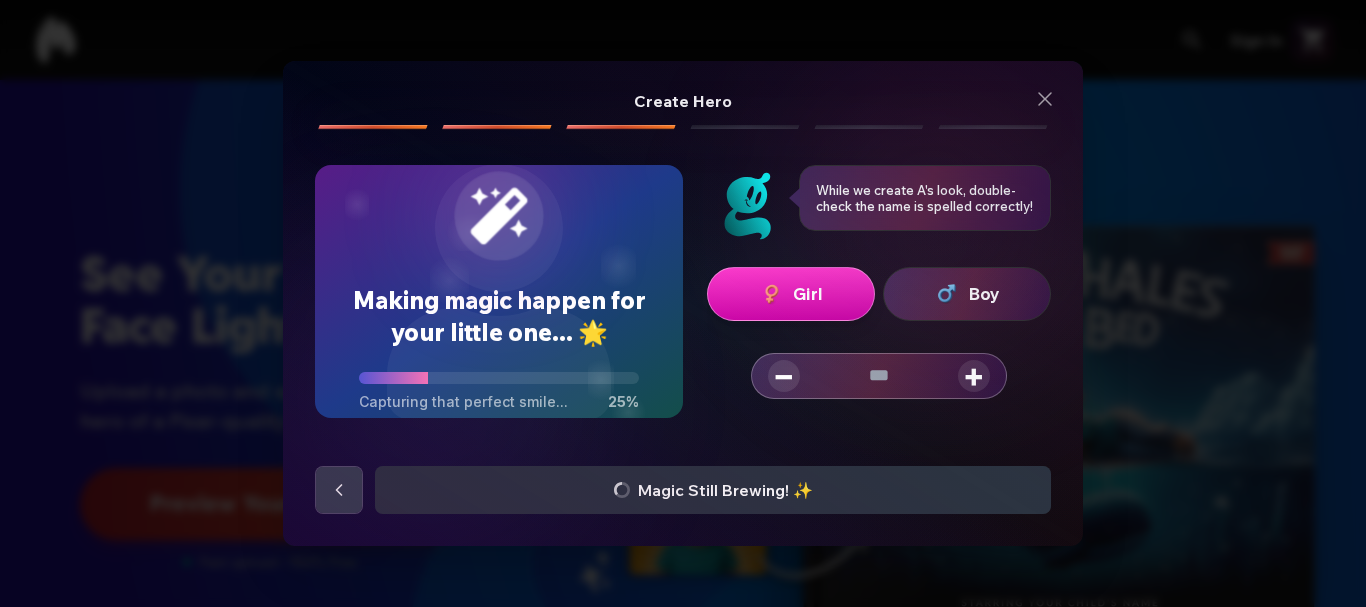 type on "**" 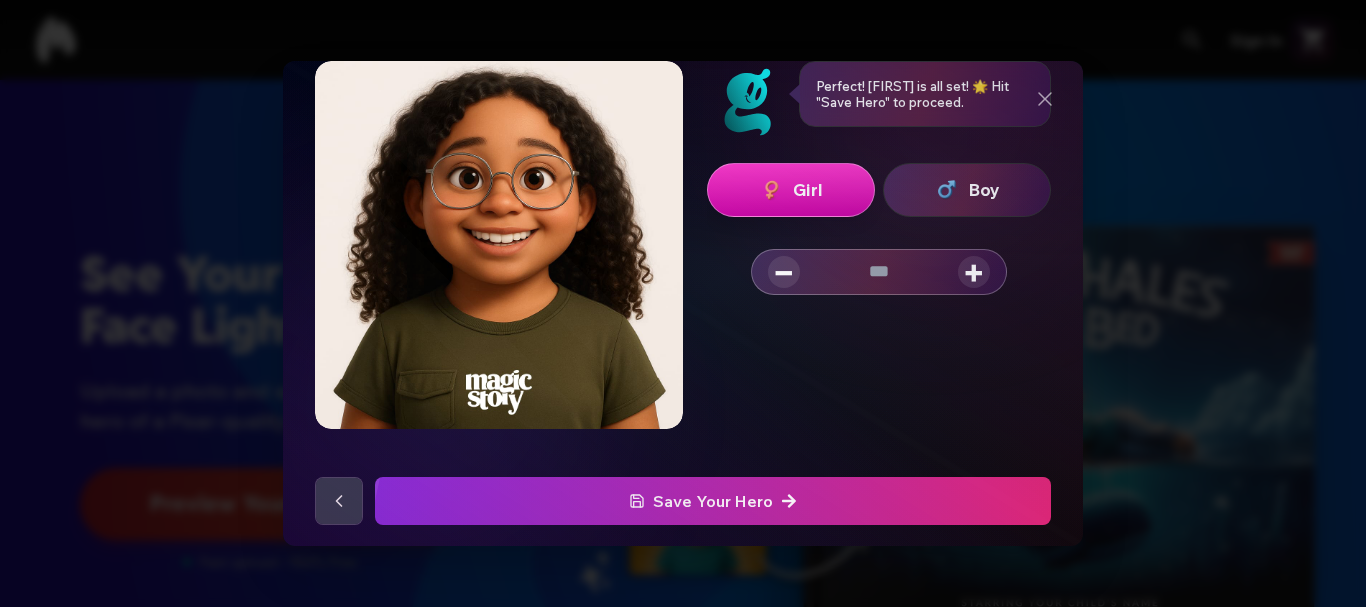 scroll, scrollTop: 114, scrollLeft: 0, axis: vertical 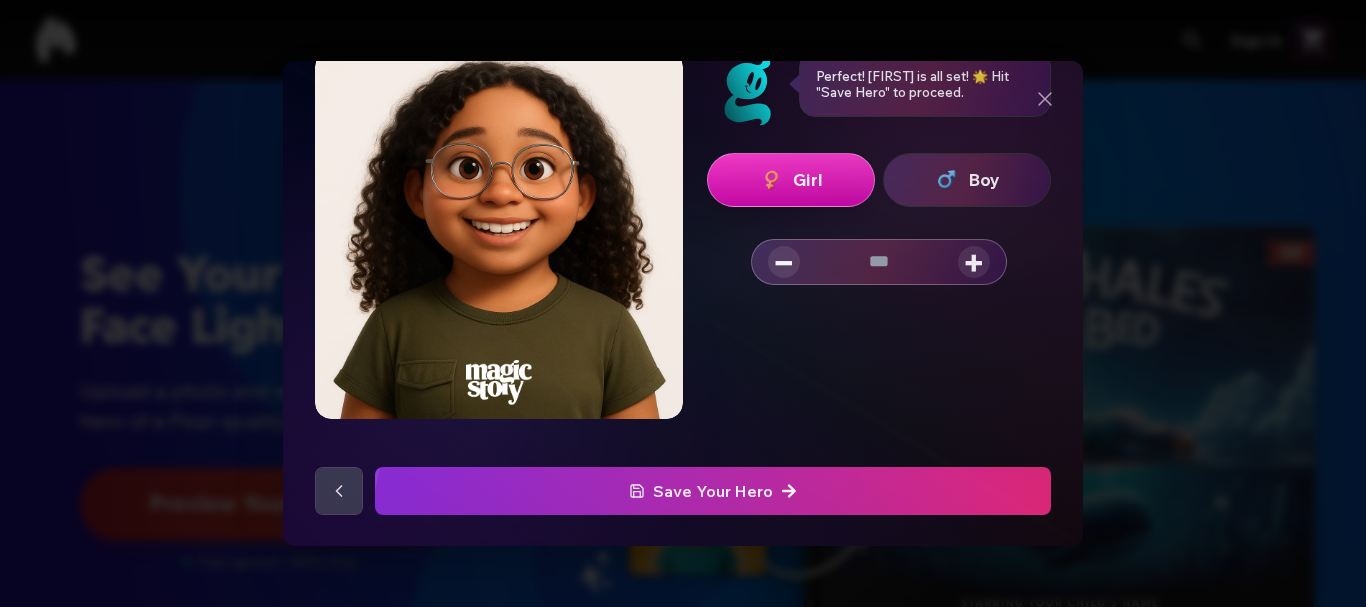 click on "Save Your Hero" at bounding box center (713, 491) 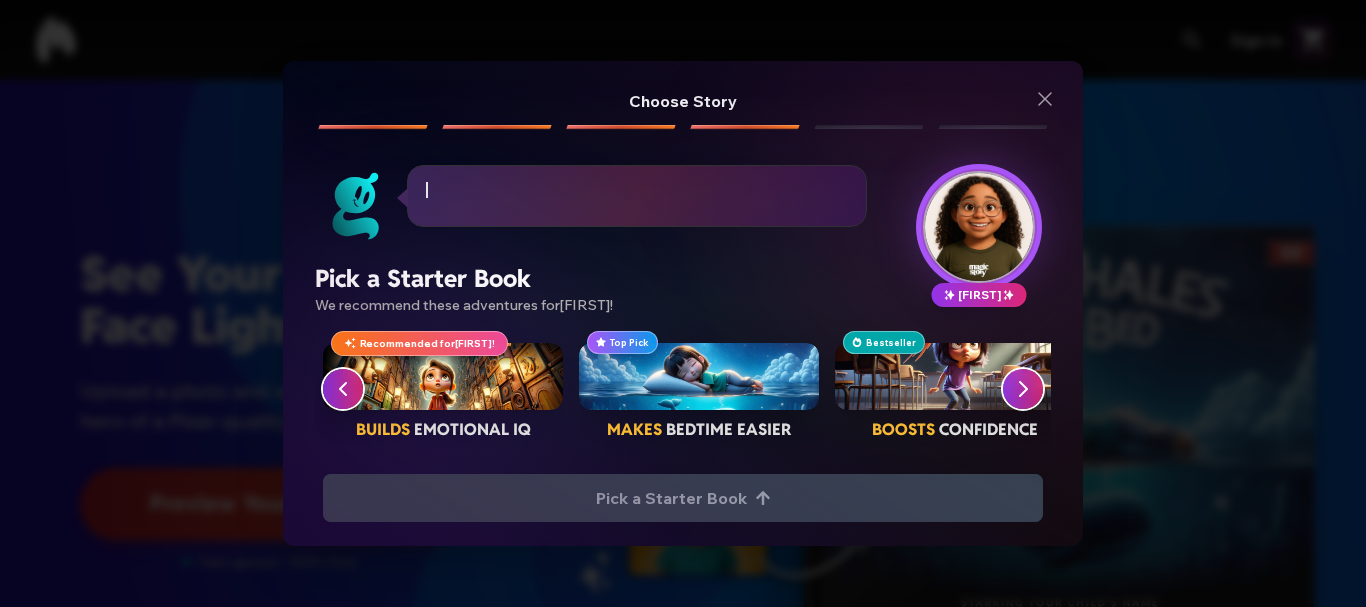scroll, scrollTop: 0, scrollLeft: 0, axis: both 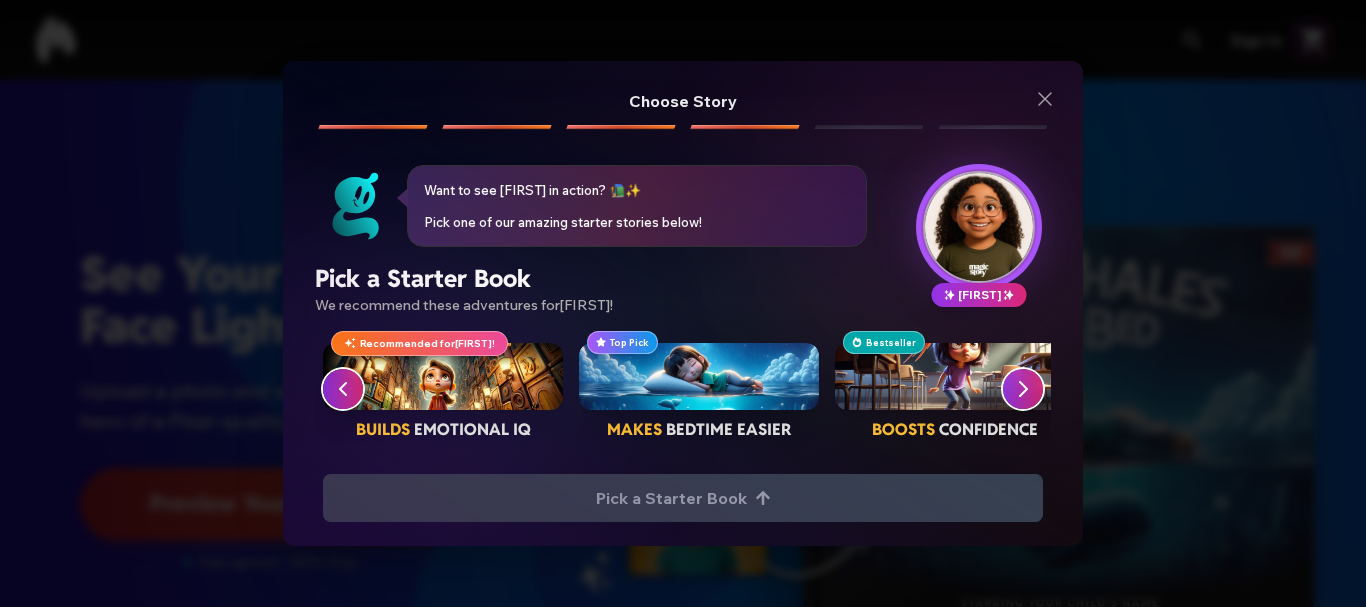 click on "Choose Story [FIRST] Choose Story Want to see [FIRST] in action? 📚✨
Pick one of our amazing starter stories below! Want to see [FIRST] in action? 📚✨
Pick one of our amazing starter stories below! Want to see [FIRST] in action? 📚✨
Pick one of our amazing starter stories below! Want to see [FIRST] in action? 📚✨
Pick one of our amazing starter stories below! Pick a Starter Book We recommend these adventures! We recommend these adventures for  [FIRST] ! [FIRST] Recommended for  [FIRST] ! builds   emotional iq Top Pick makes   bedtime easier Bestseller boosts   confidence Fan Favorite teaches   sharing cultivates   empathy teaches   gratitude Pick a Starter Book Pick a Starter Book" at bounding box center (683, 303) 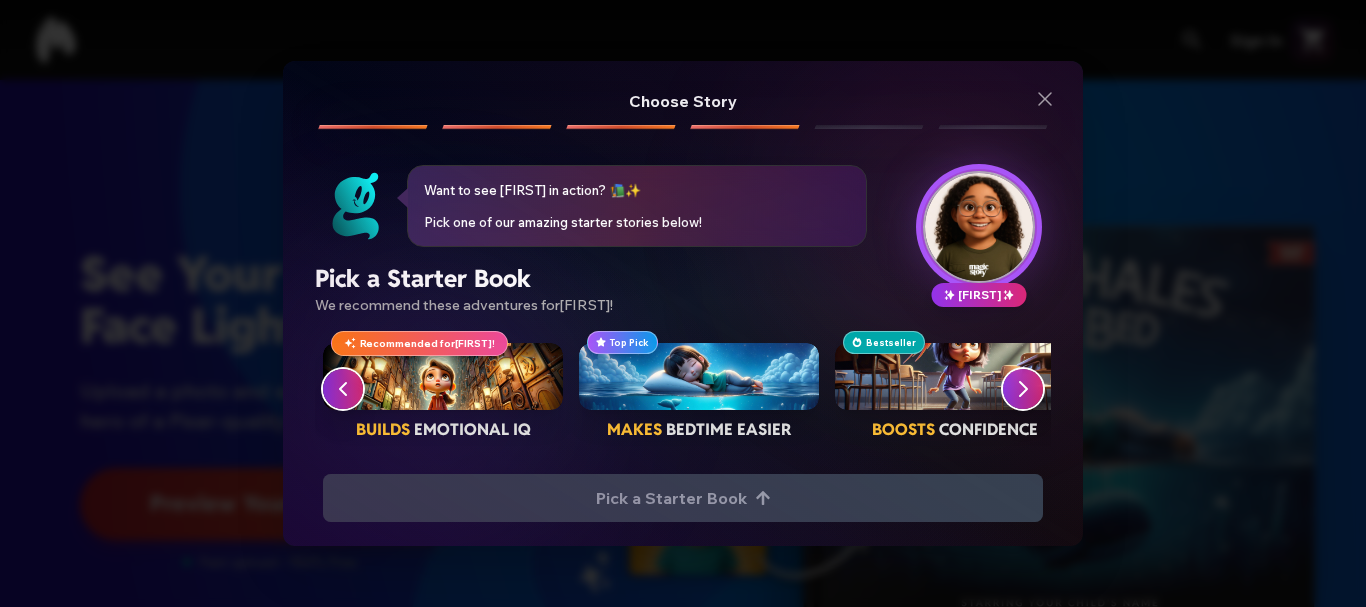 click 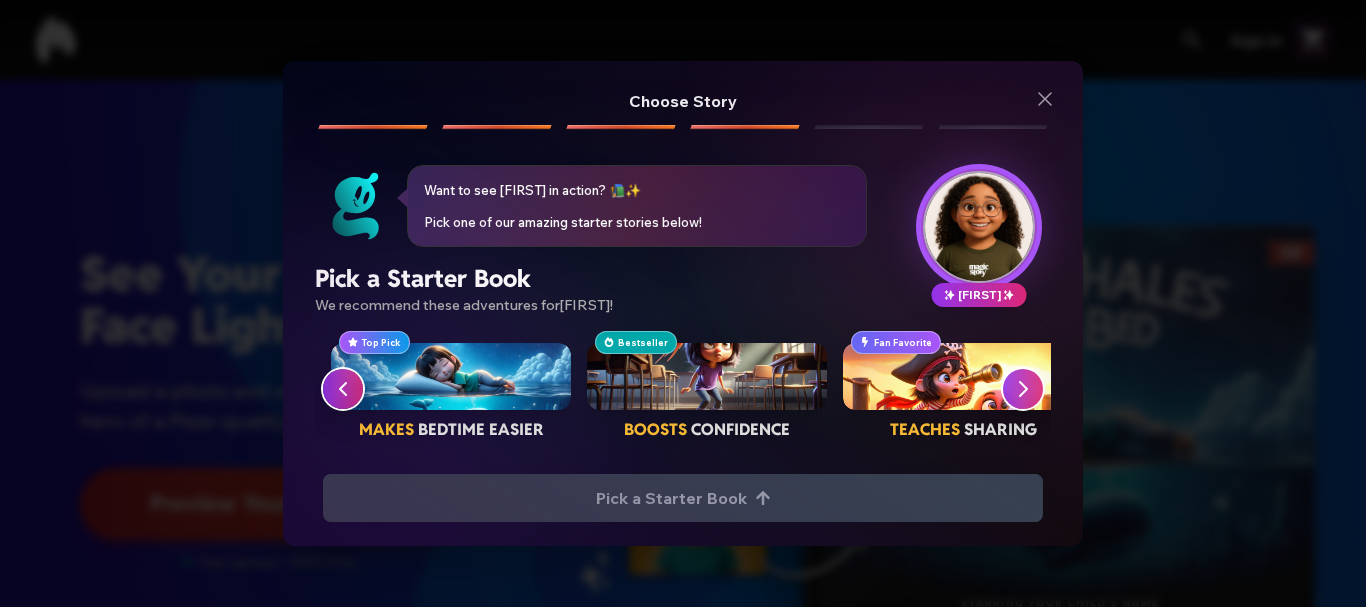 scroll, scrollTop: 0, scrollLeft: 256, axis: horizontal 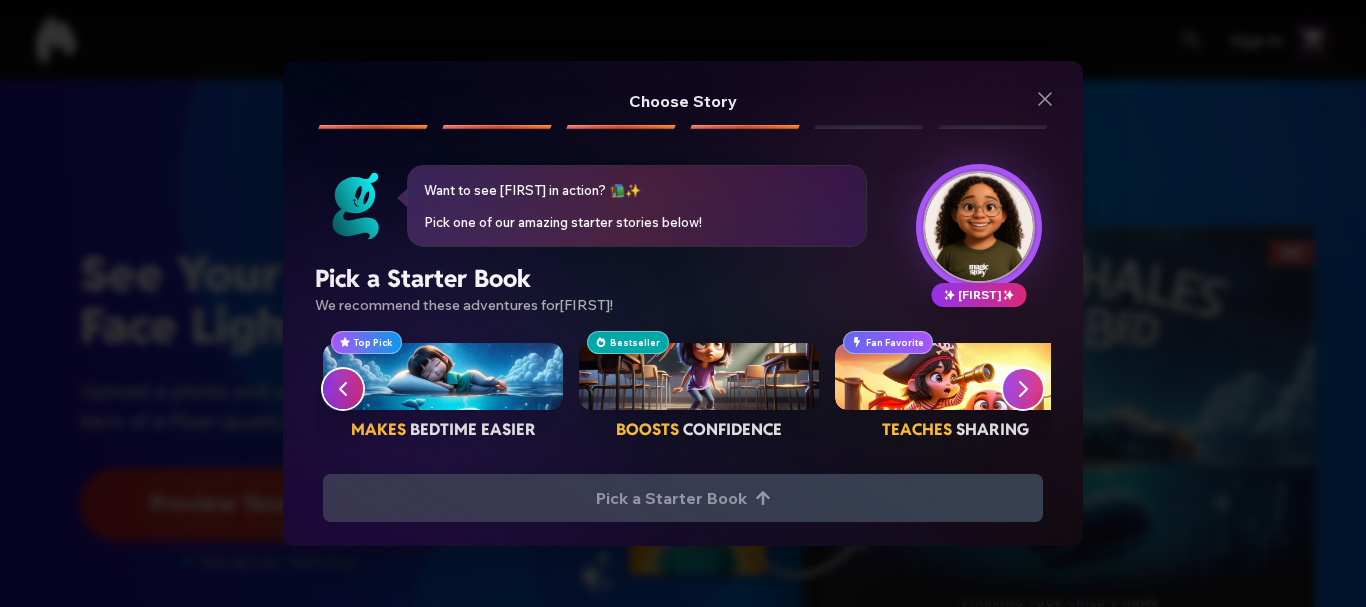 click 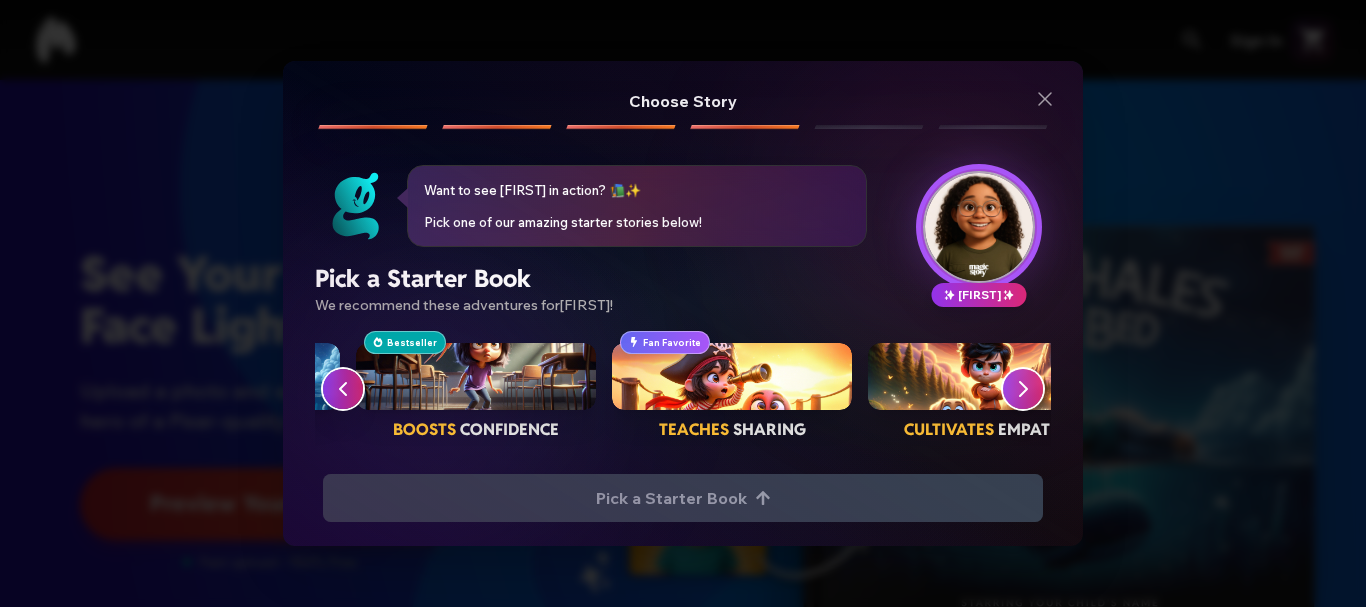 scroll, scrollTop: 0, scrollLeft: 512, axis: horizontal 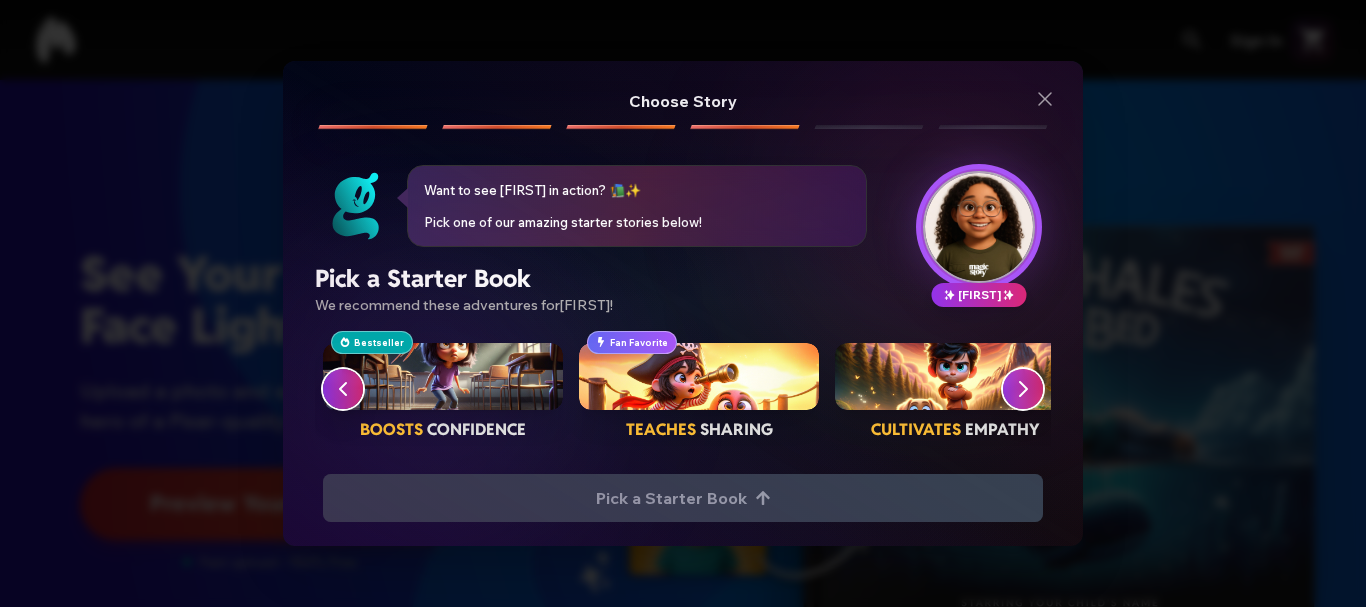 click 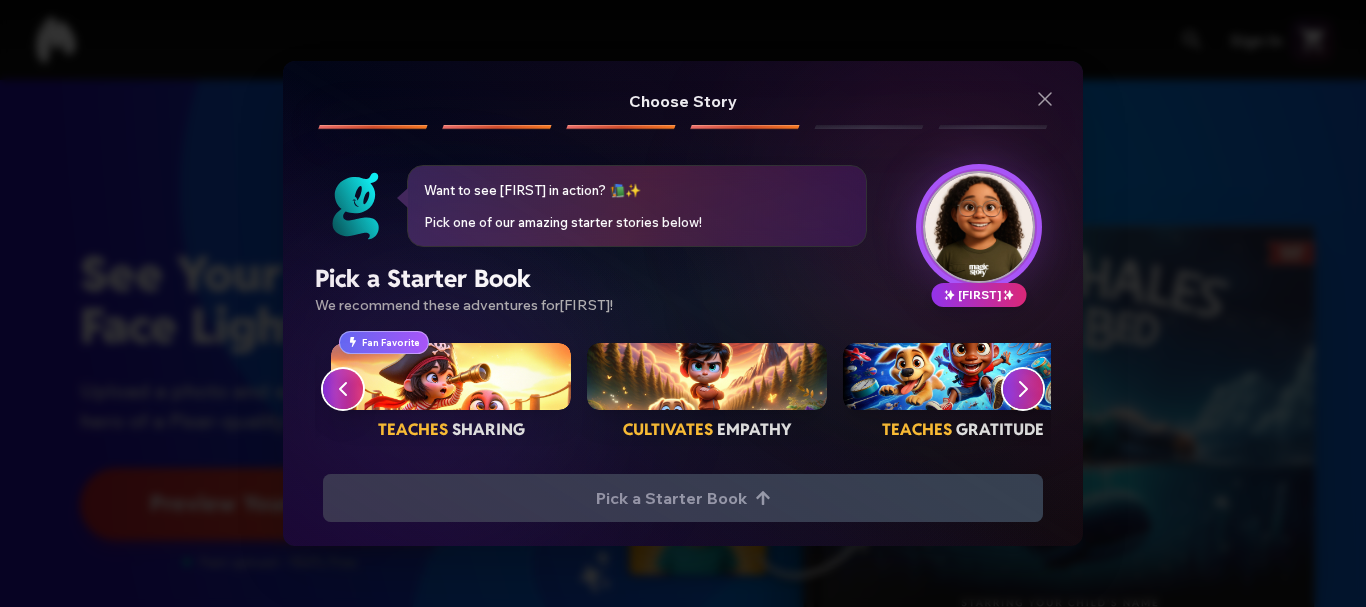 scroll, scrollTop: 0, scrollLeft: 768, axis: horizontal 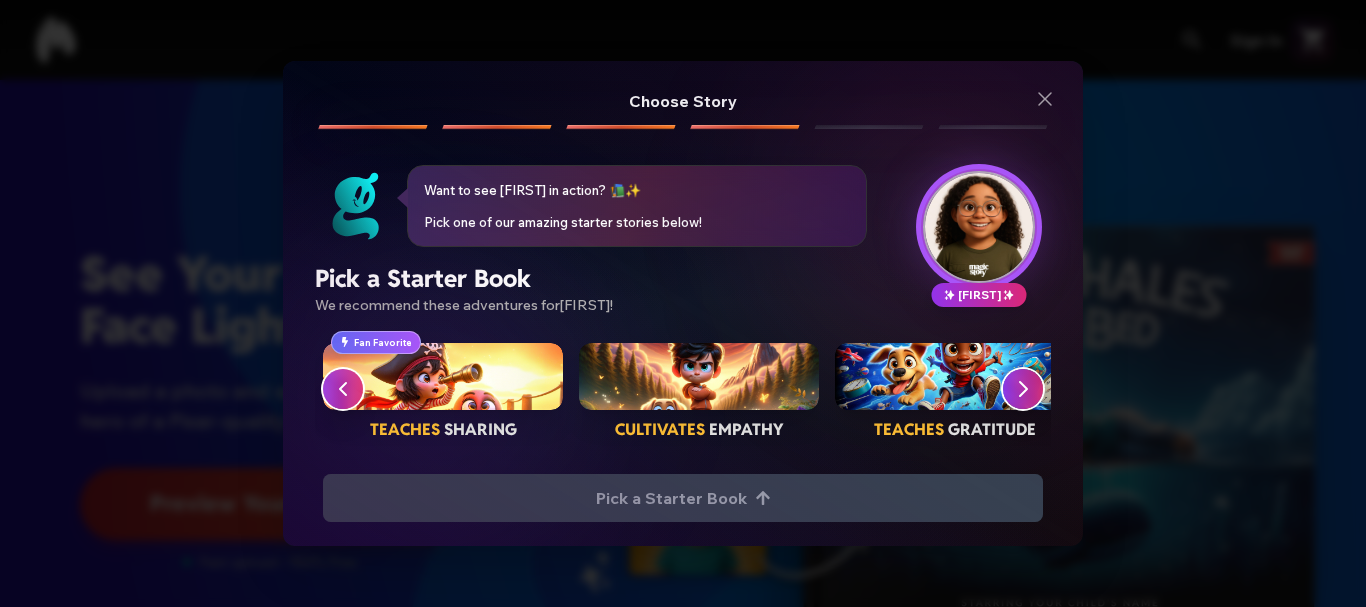 click 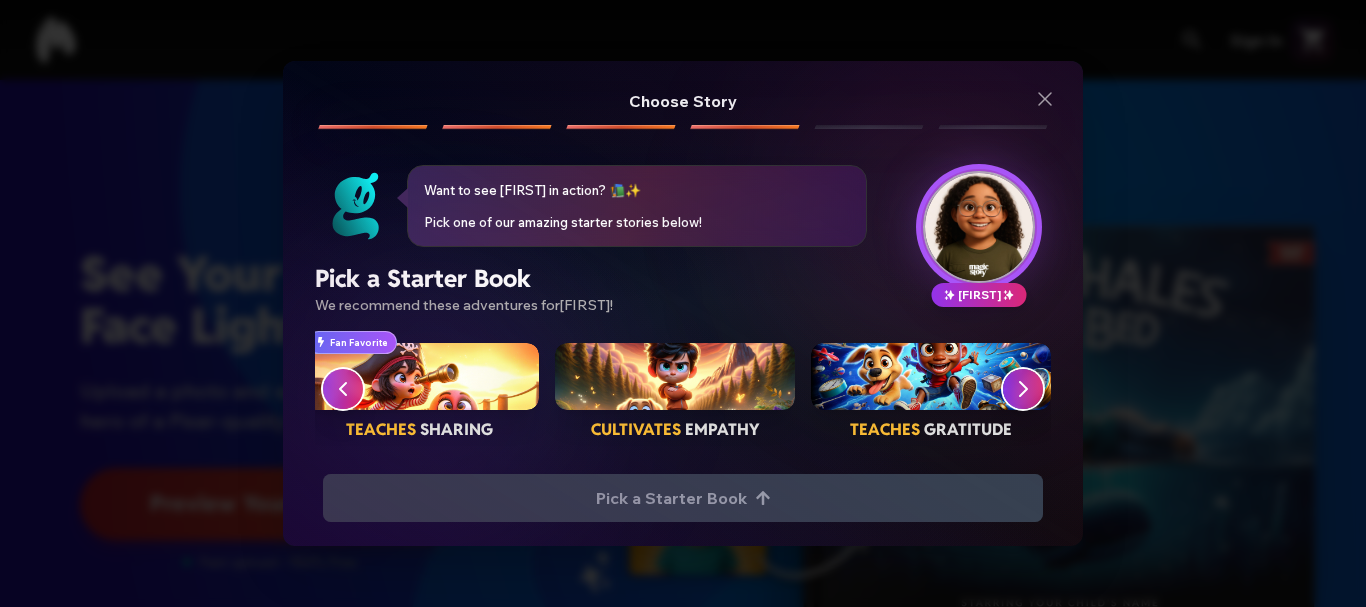 click 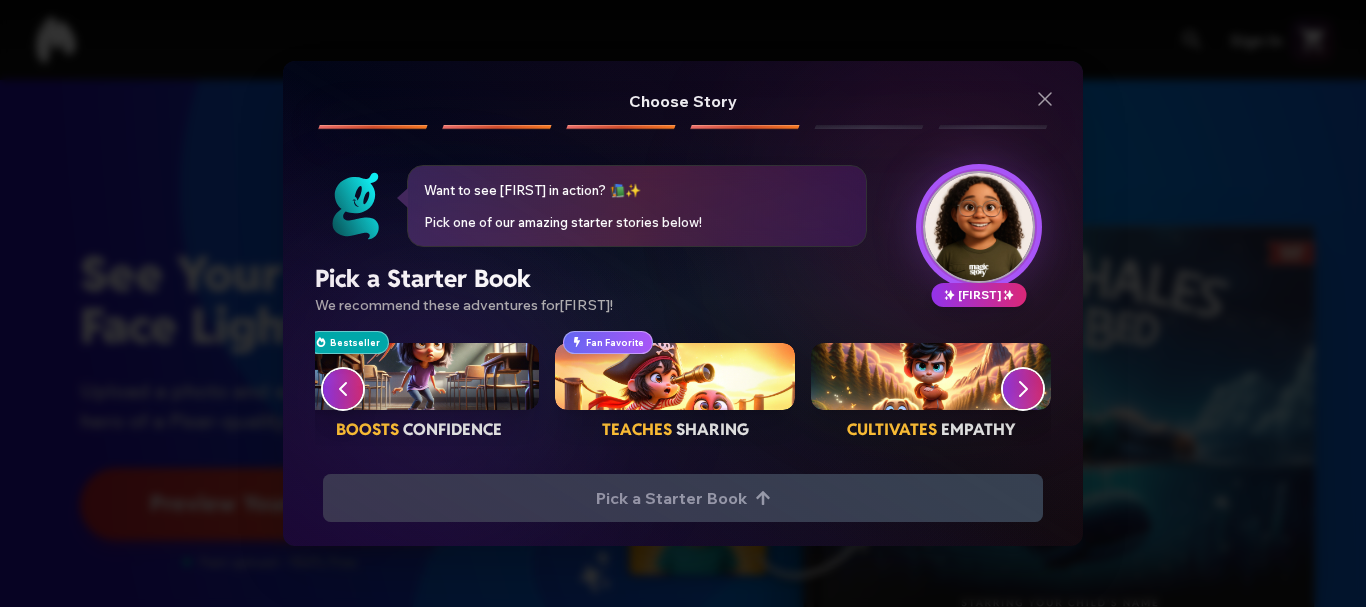 click 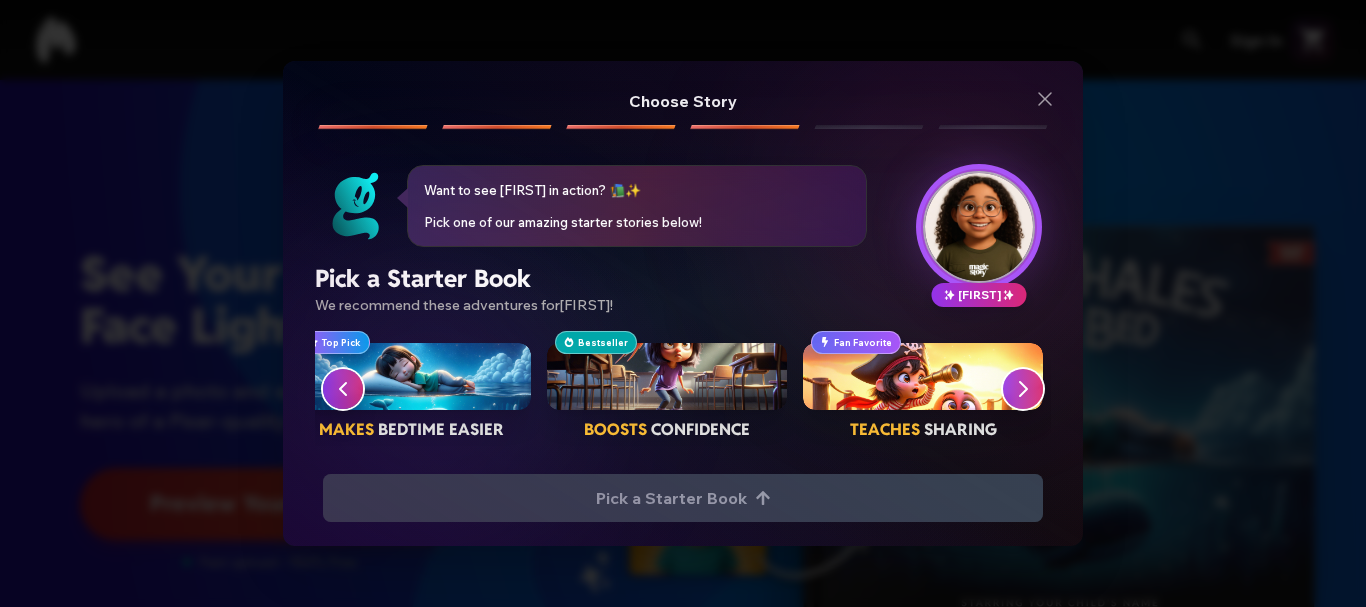 scroll, scrollTop: 0, scrollLeft: 280, axis: horizontal 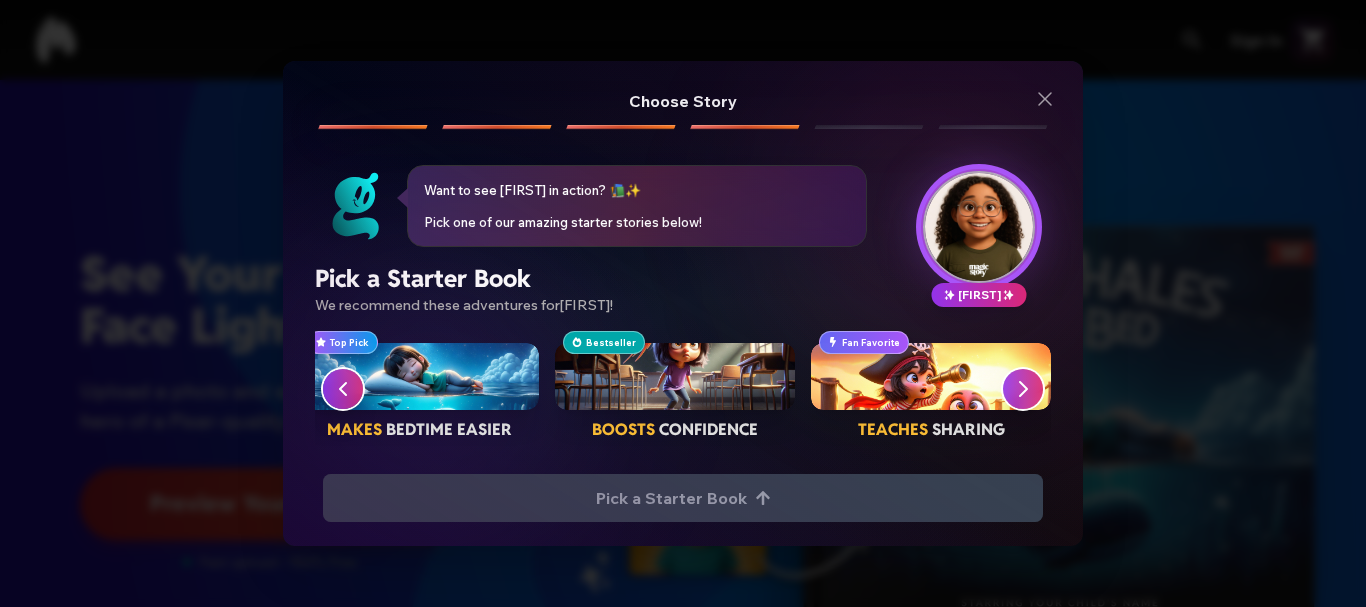 click 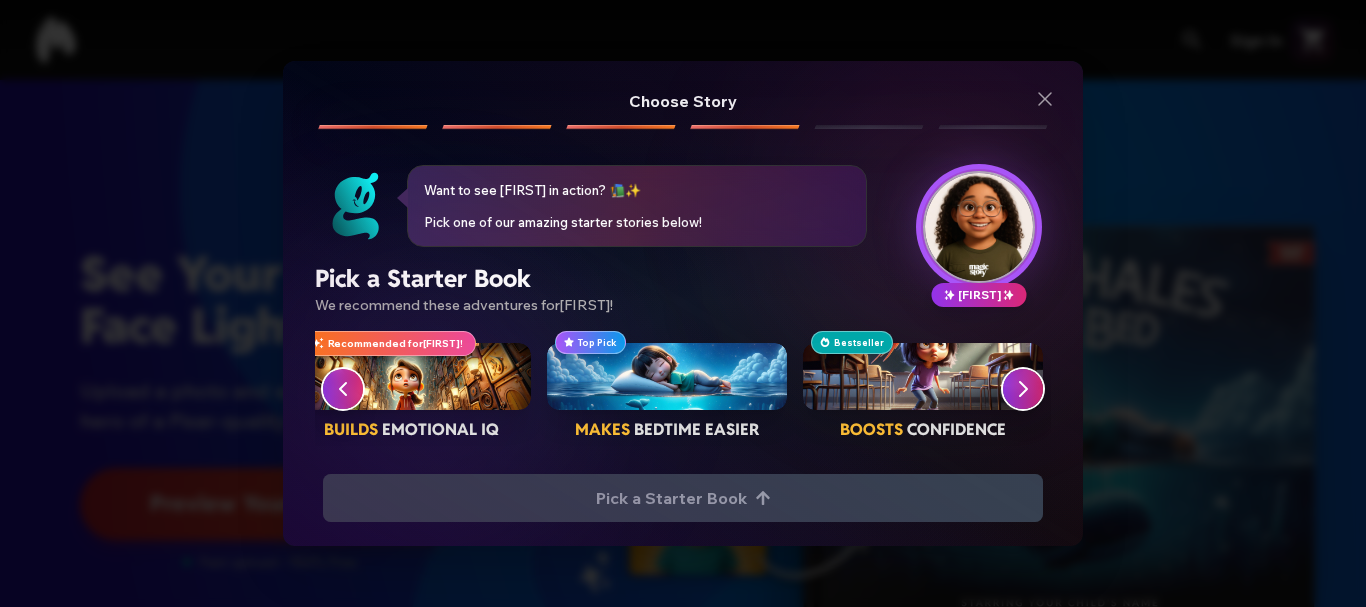 scroll, scrollTop: 0, scrollLeft: 24, axis: horizontal 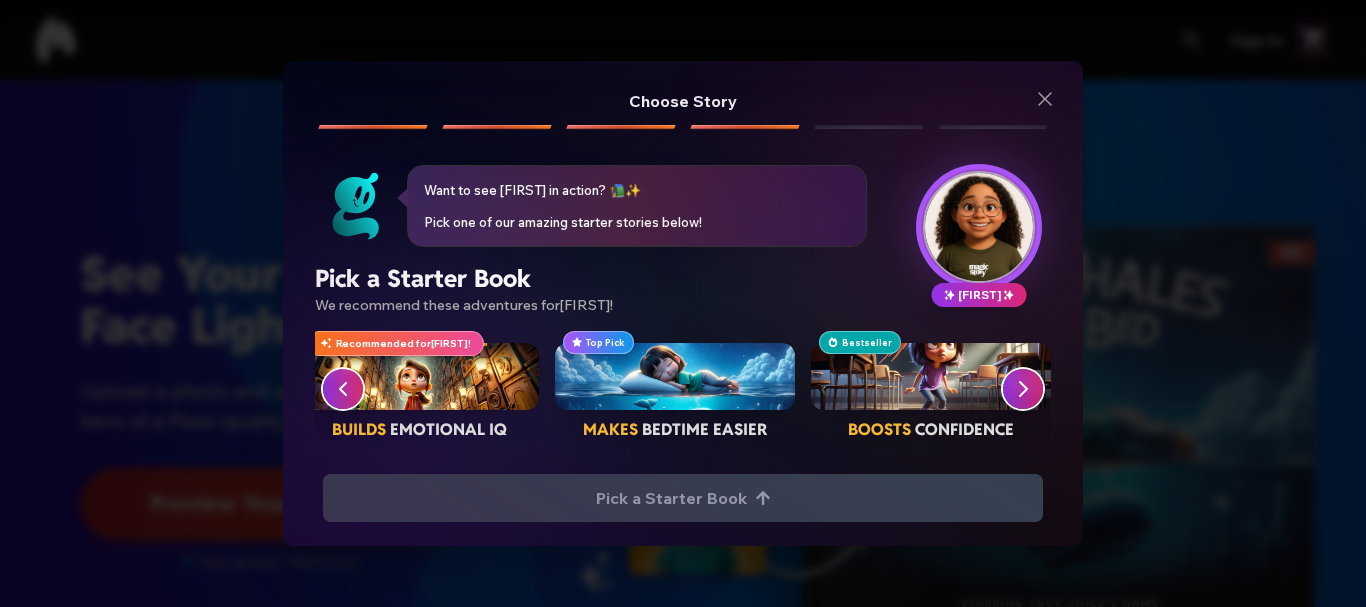 click at bounding box center (419, 377) 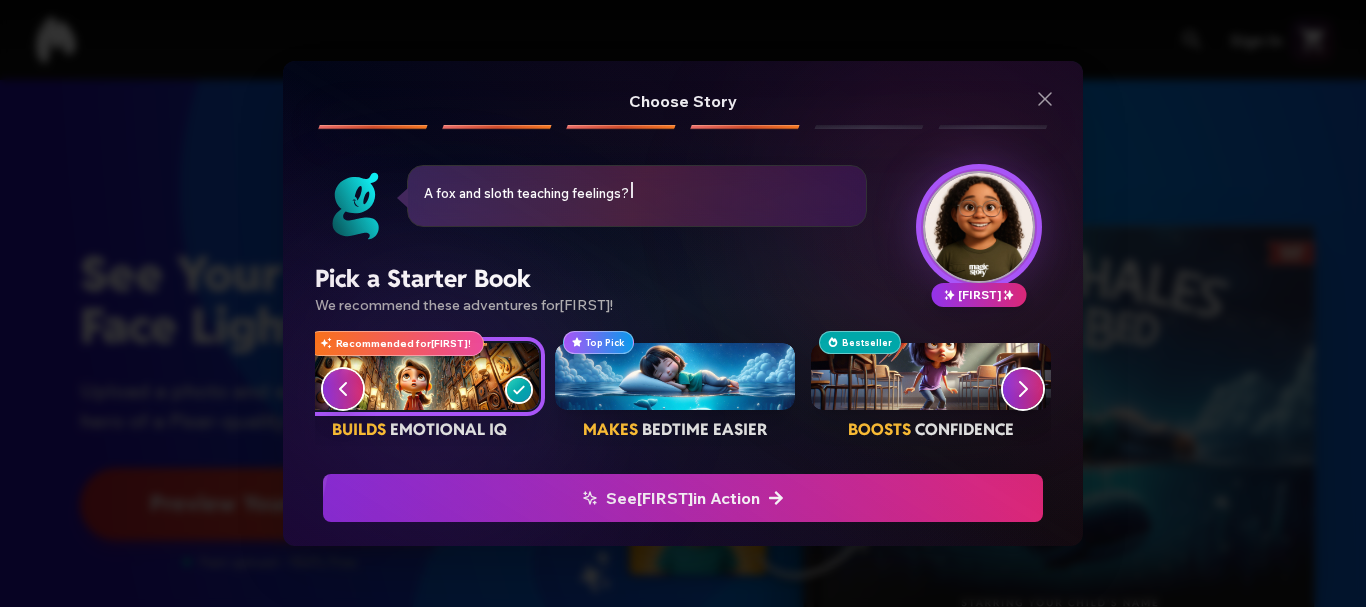 click on "See  [FIRST]  in Action" at bounding box center (683, 498) 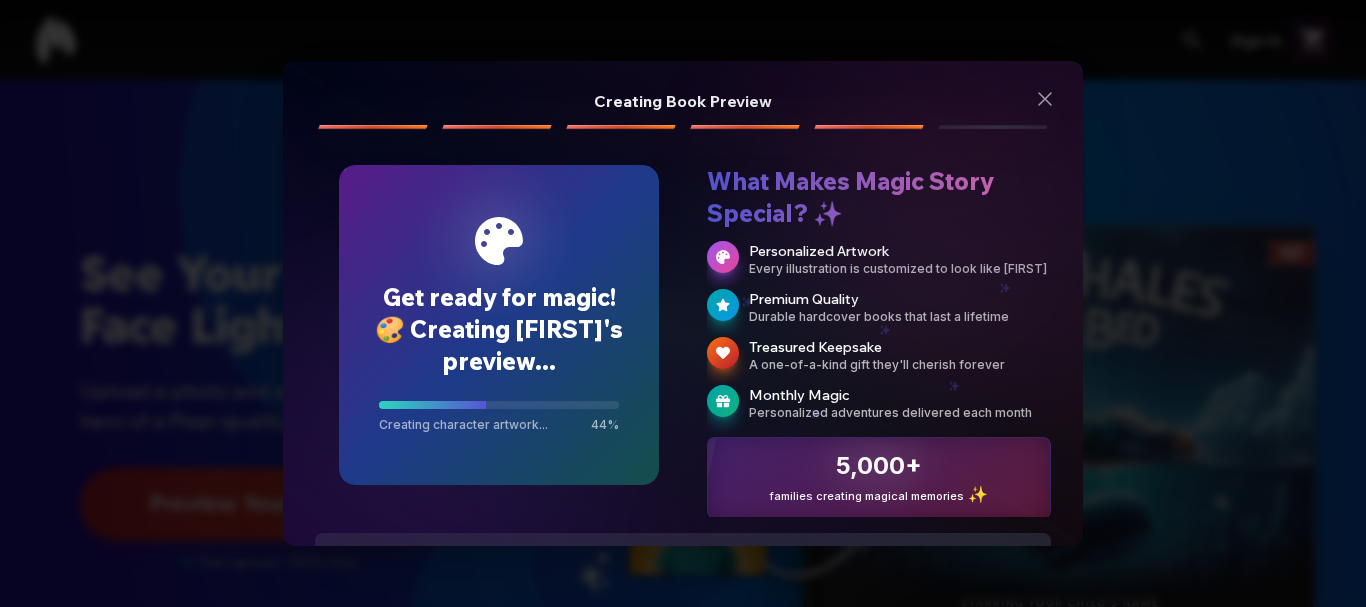 scroll, scrollTop: 66, scrollLeft: 0, axis: vertical 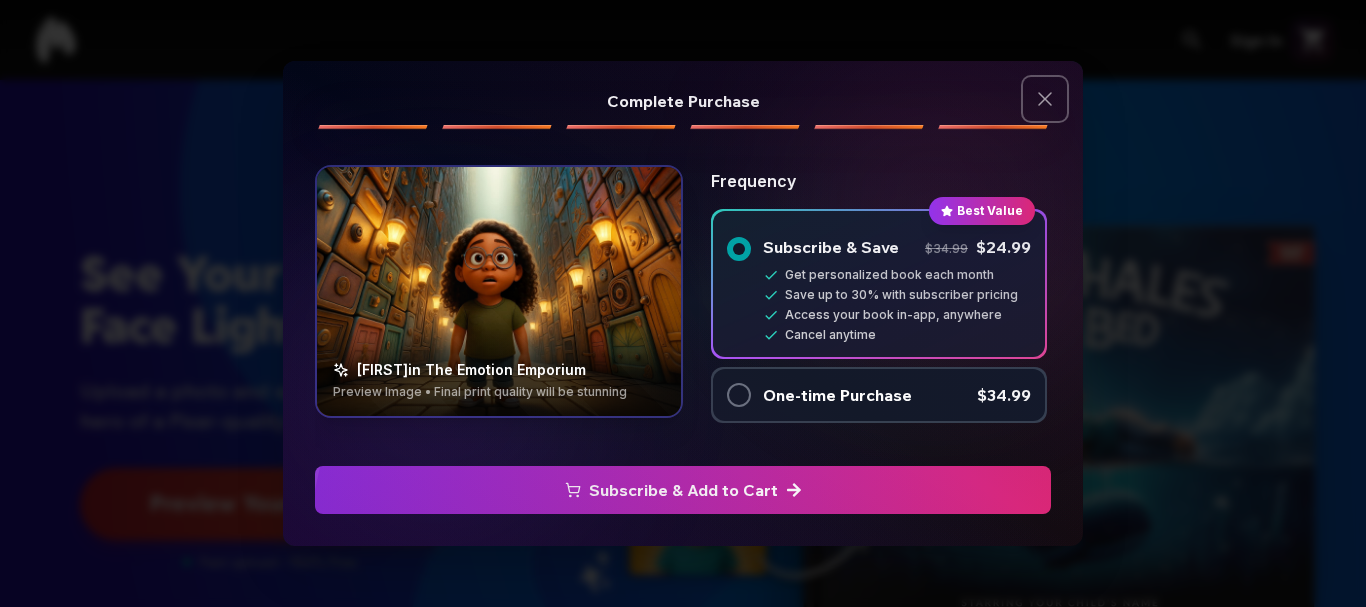 click 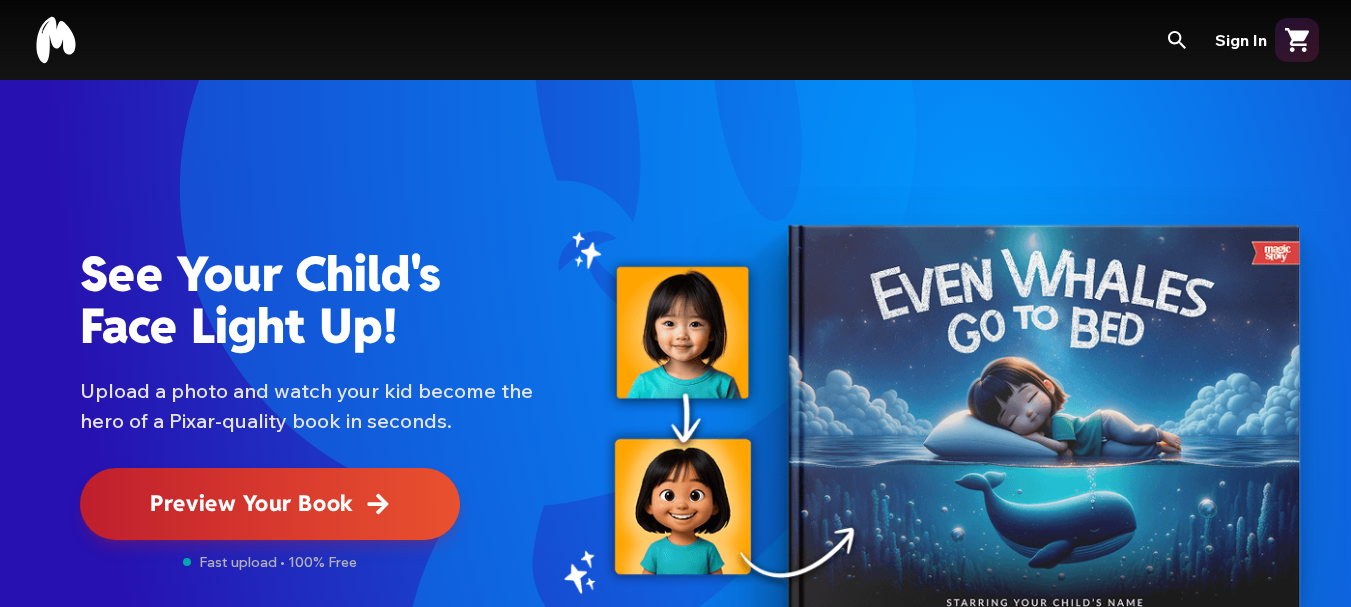 click on "Preview Your Book" at bounding box center [251, 503] 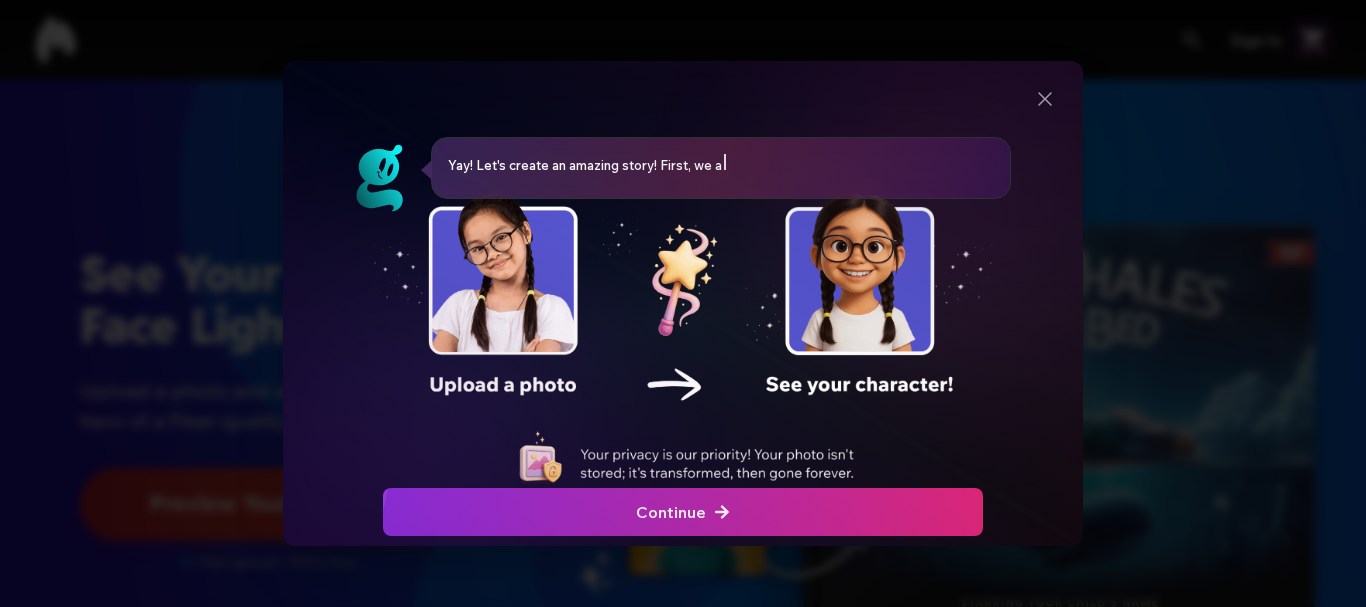 click at bounding box center (683, 512) 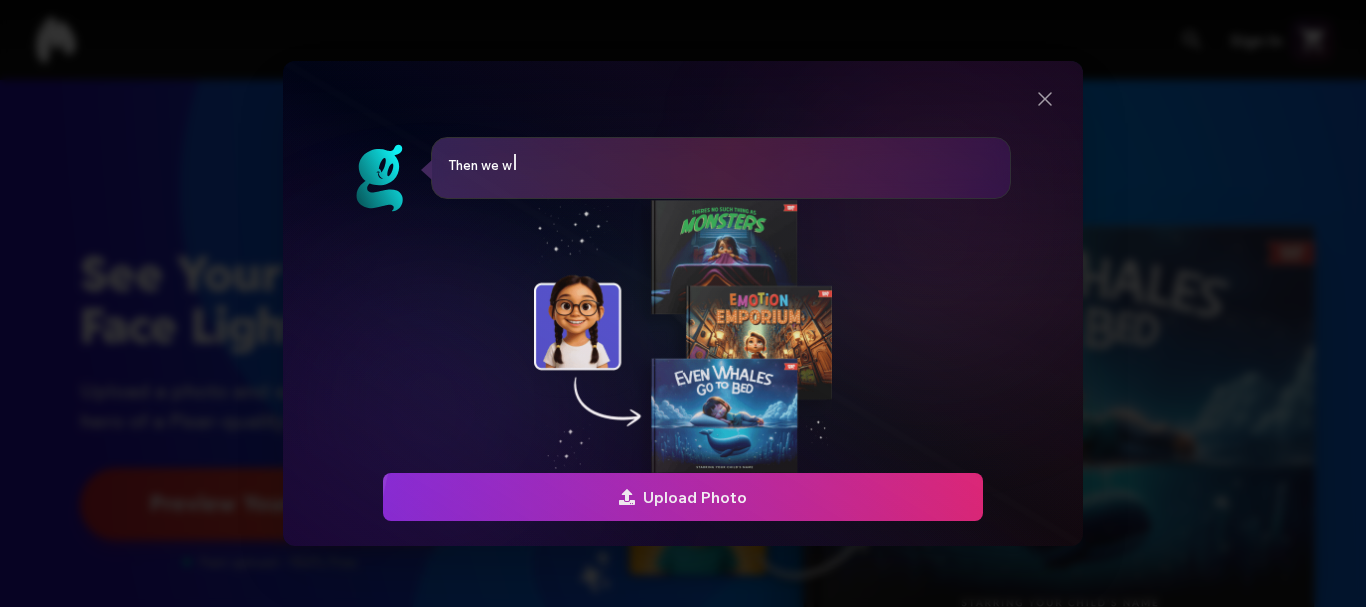 click at bounding box center (683, 497) 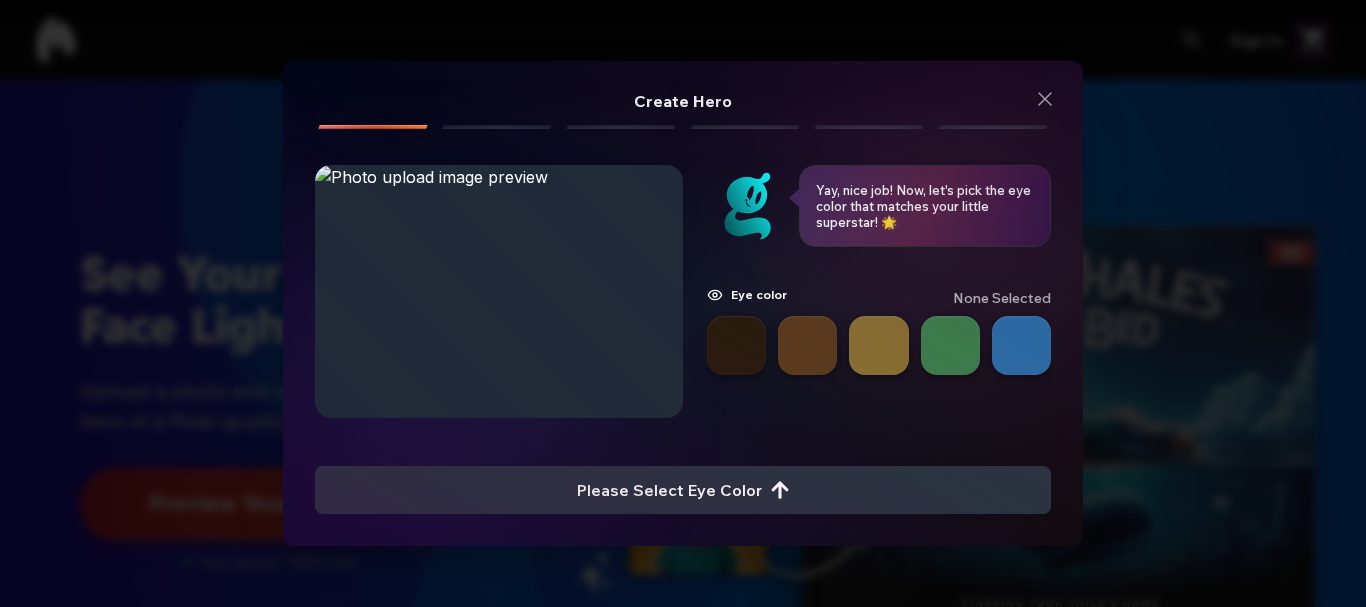 click at bounding box center (1021, 345) 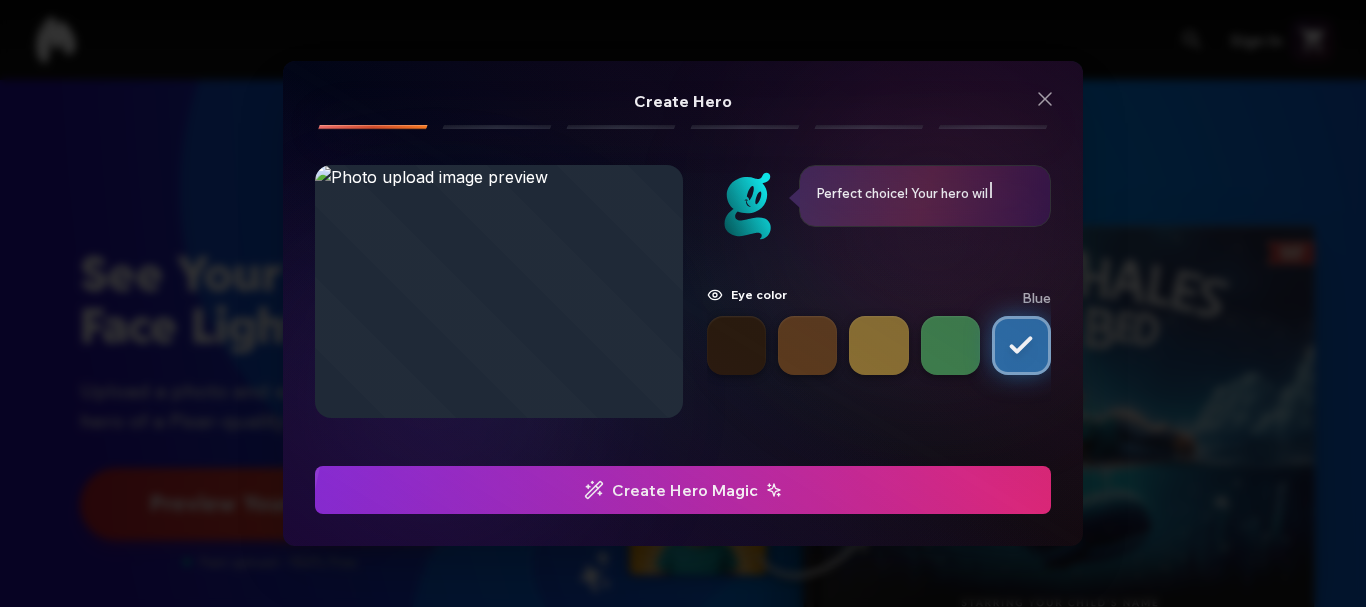 click at bounding box center [-577, 490] 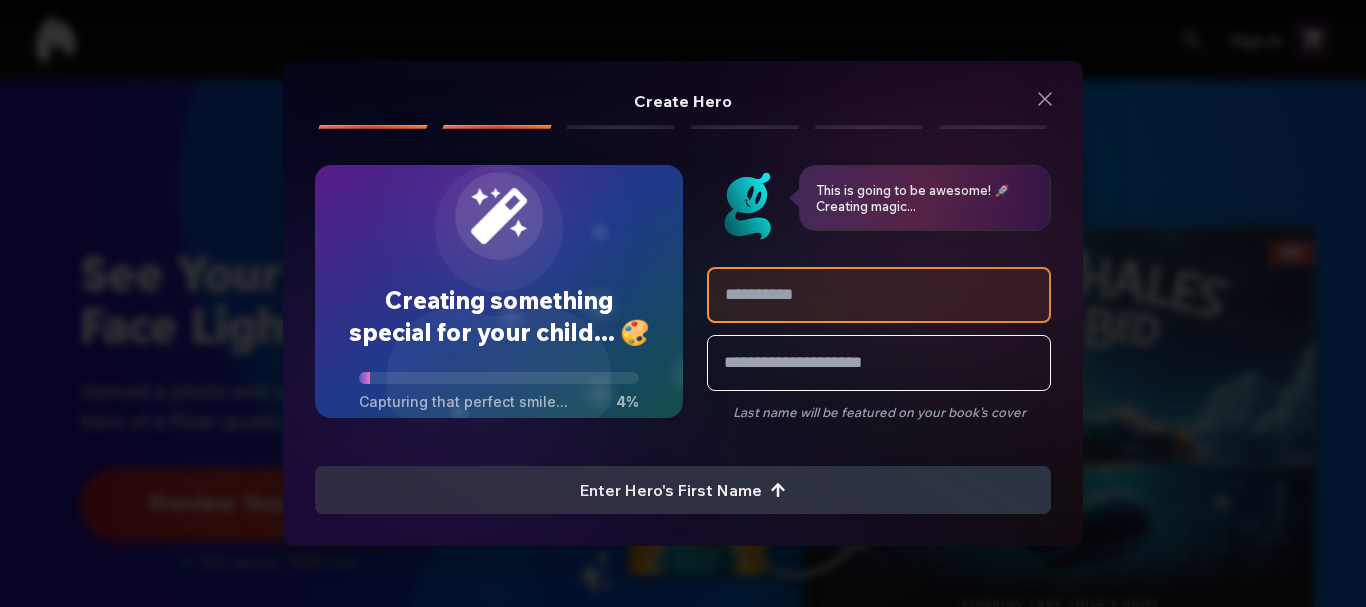 click at bounding box center [879, 295] 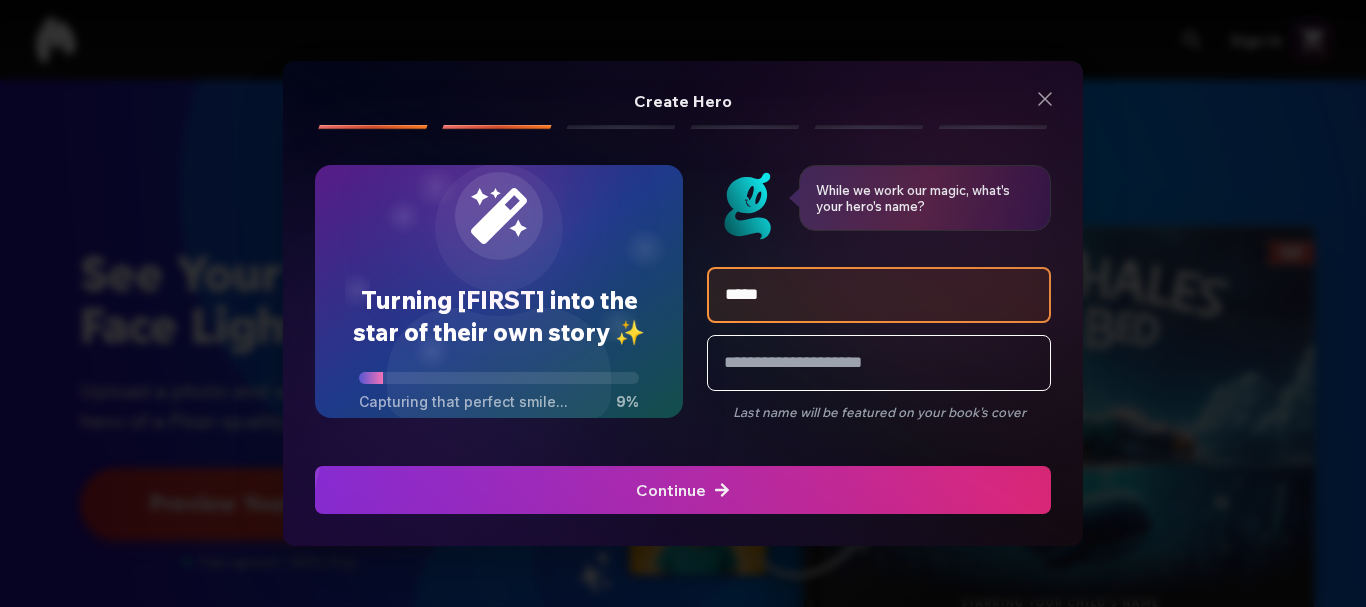 type on "*****" 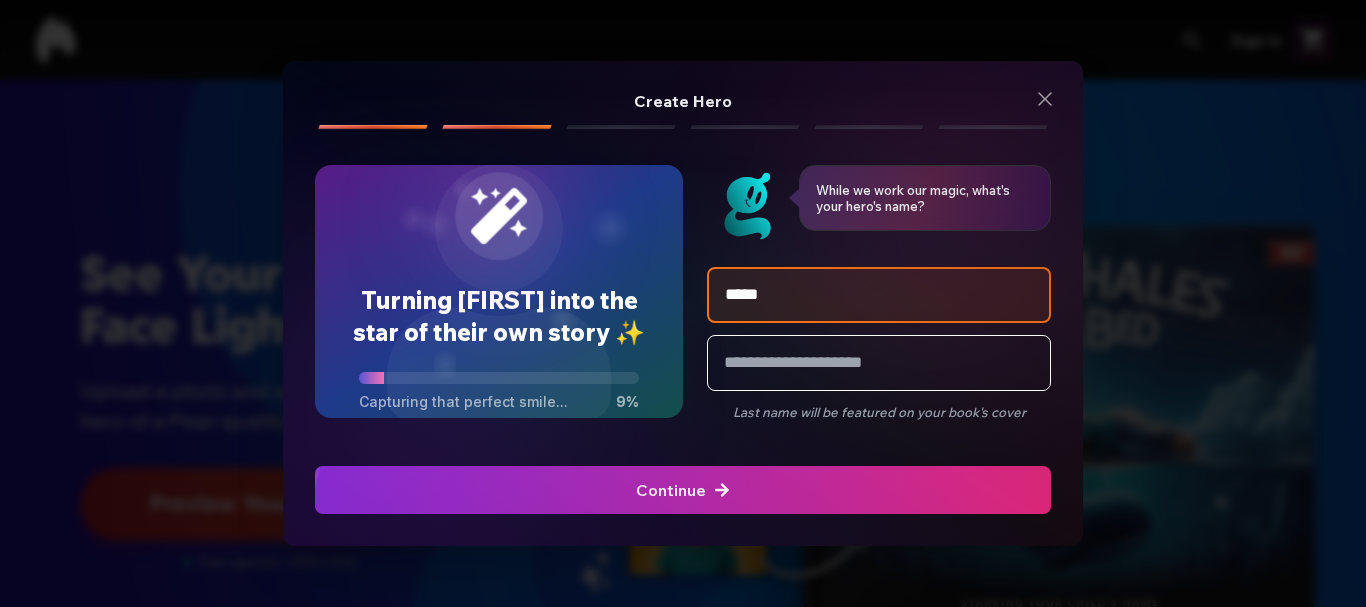 click at bounding box center [683, 490] 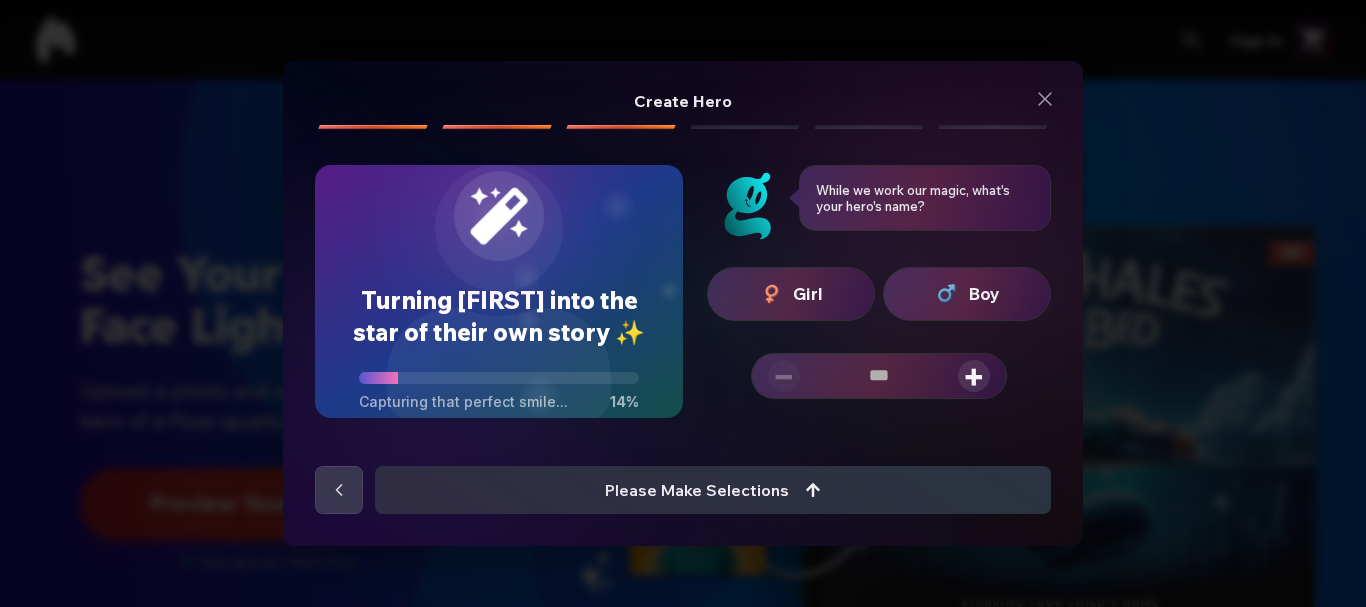 click at bounding box center (947, 294) 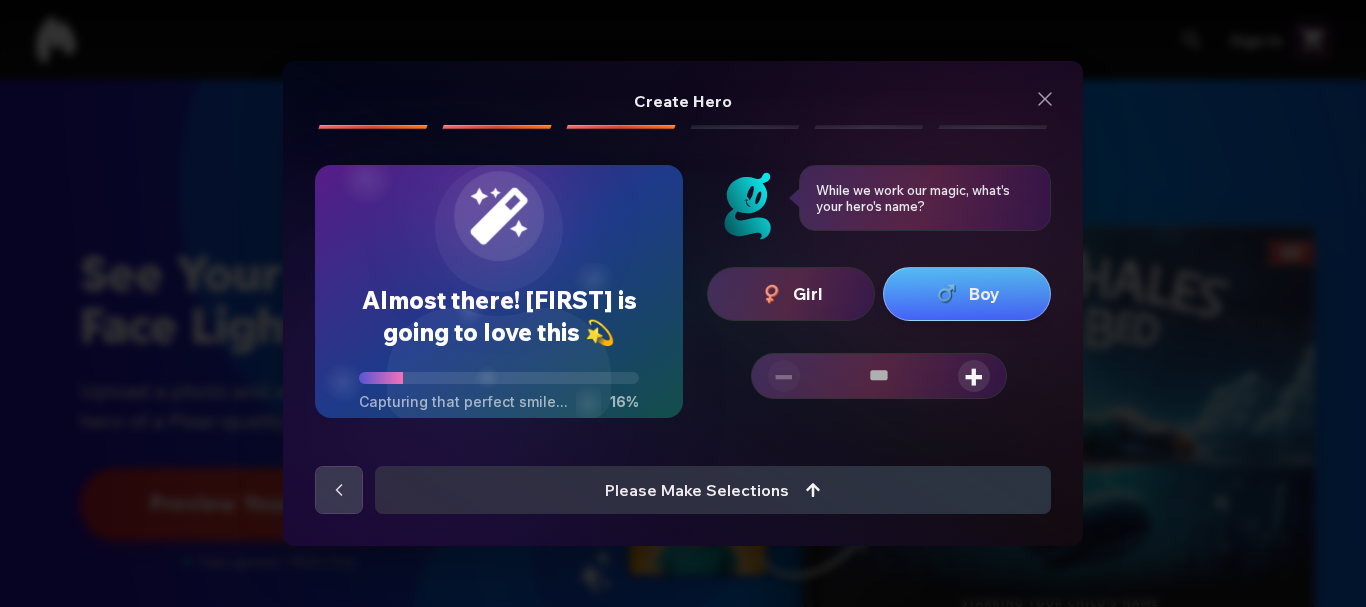 click on "+" at bounding box center (974, 376) 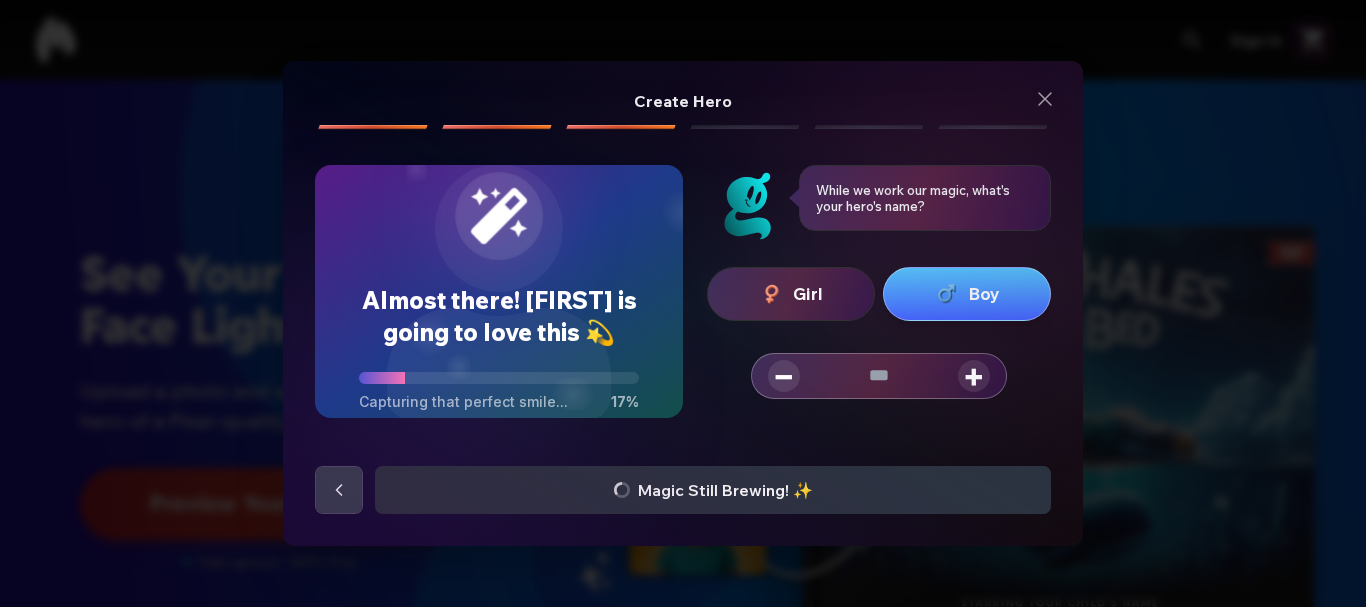click on "+" at bounding box center (974, 376) 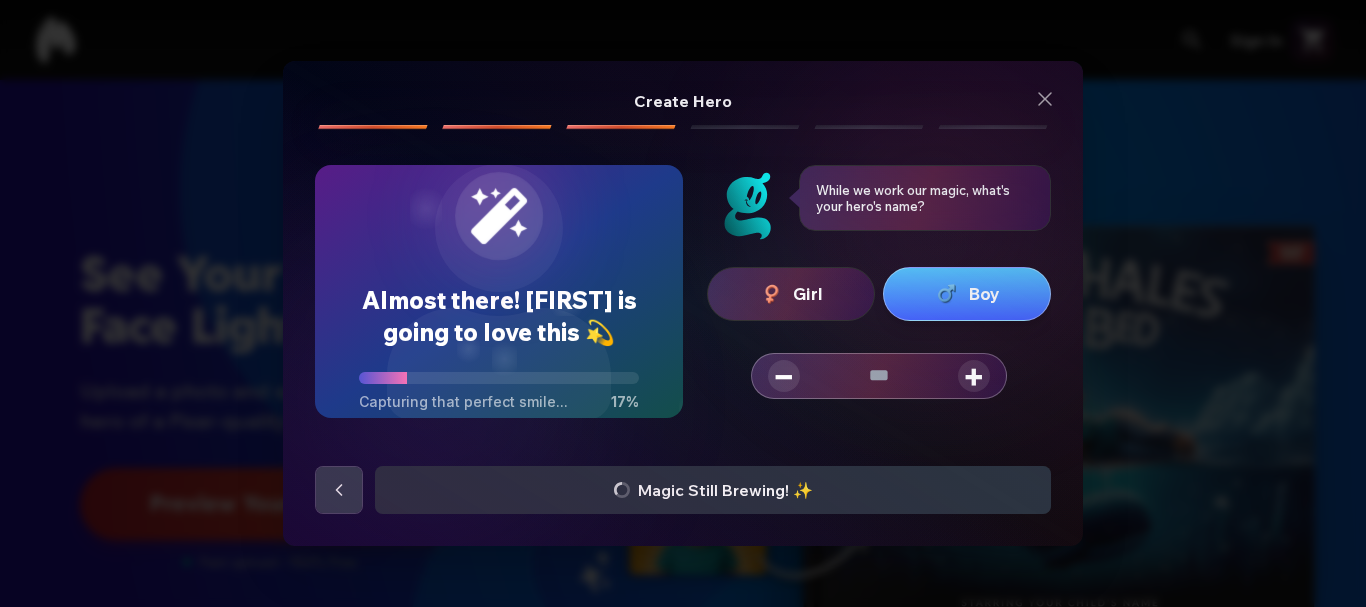 click on "+" at bounding box center (974, 376) 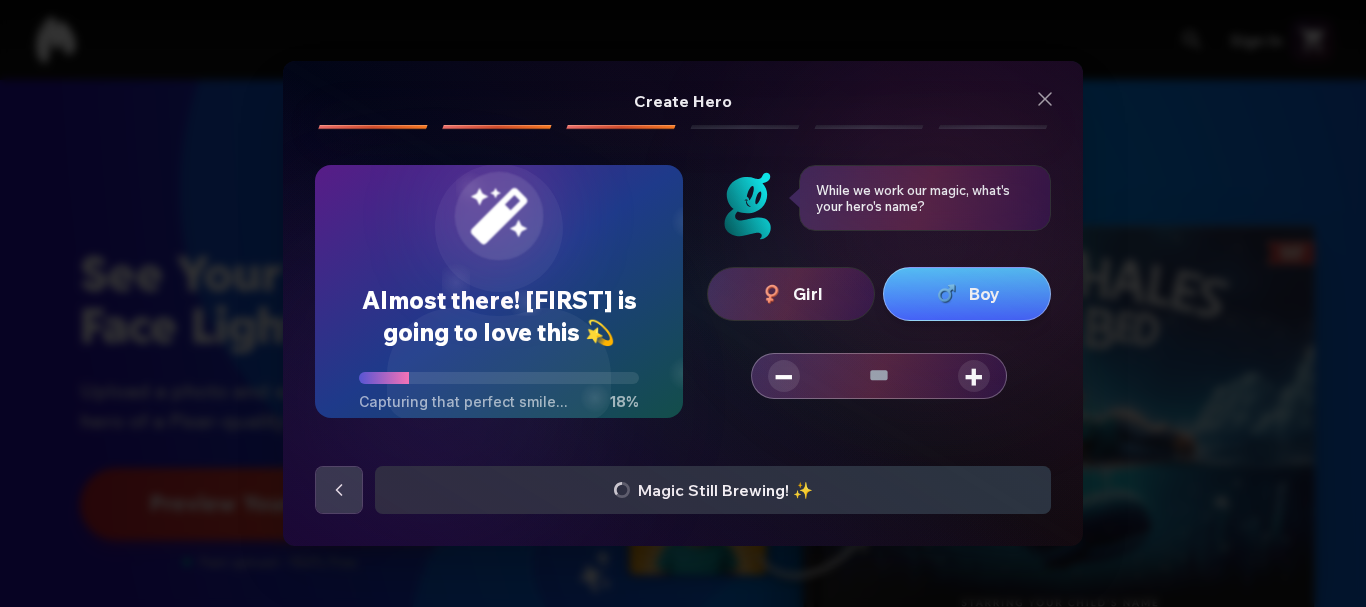 click on "+" at bounding box center (974, 376) 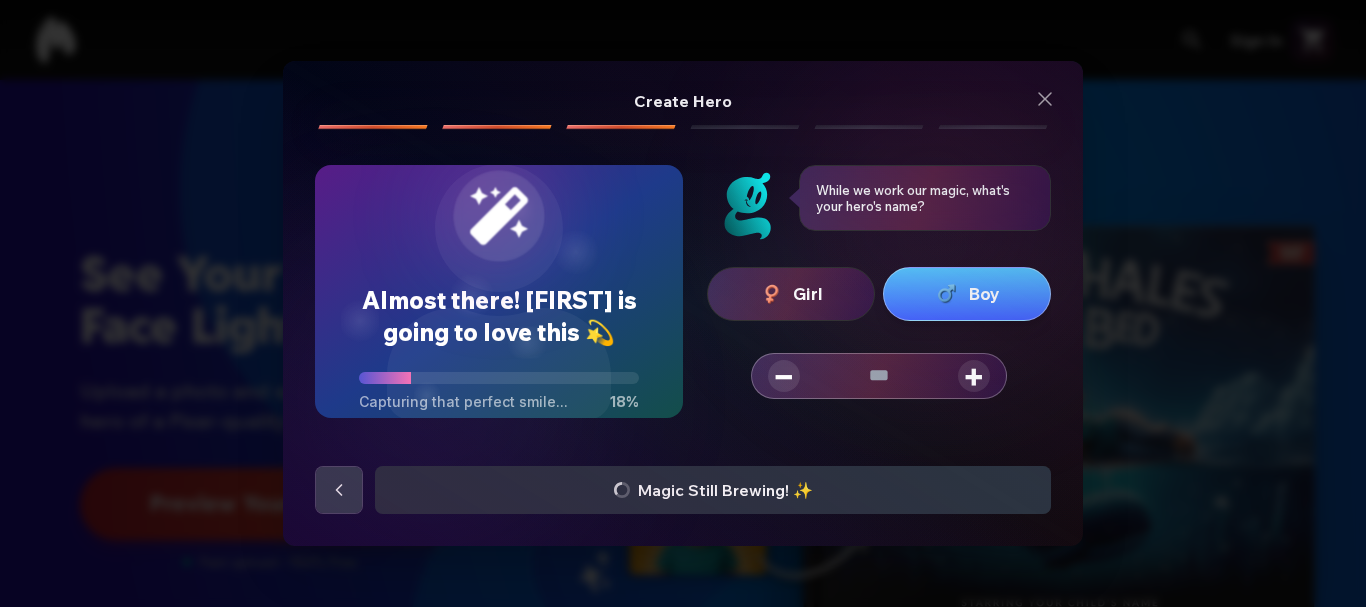 click on "+" at bounding box center [974, 376] 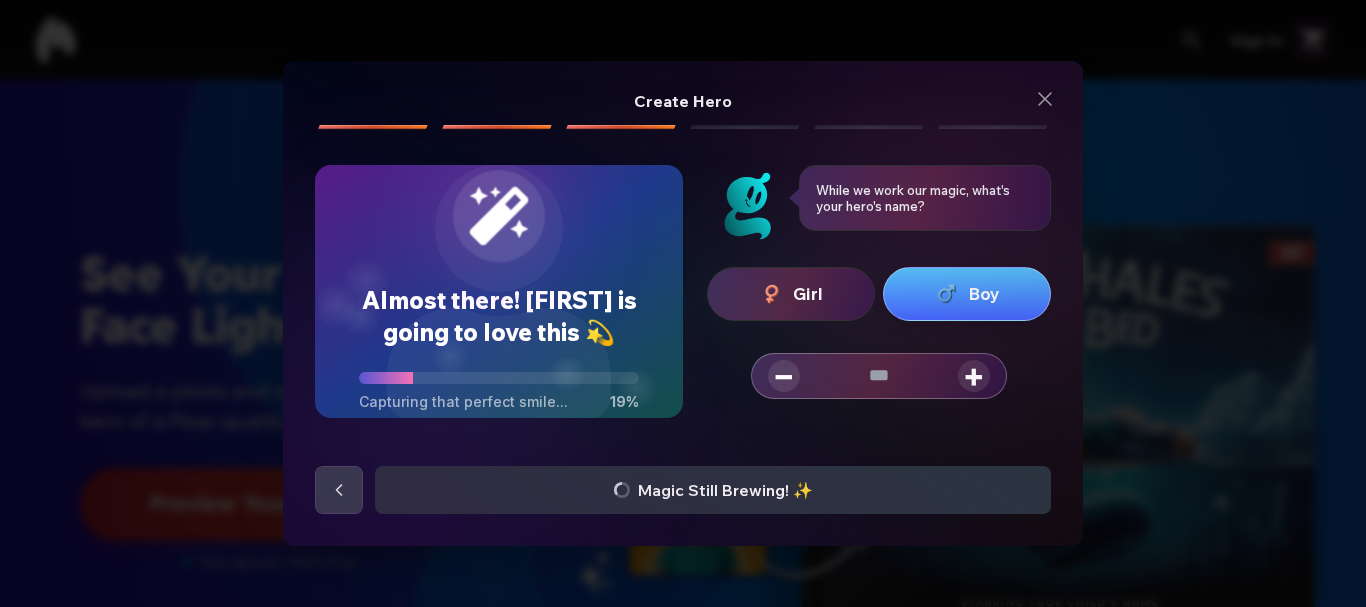 click on "+" at bounding box center [974, 376] 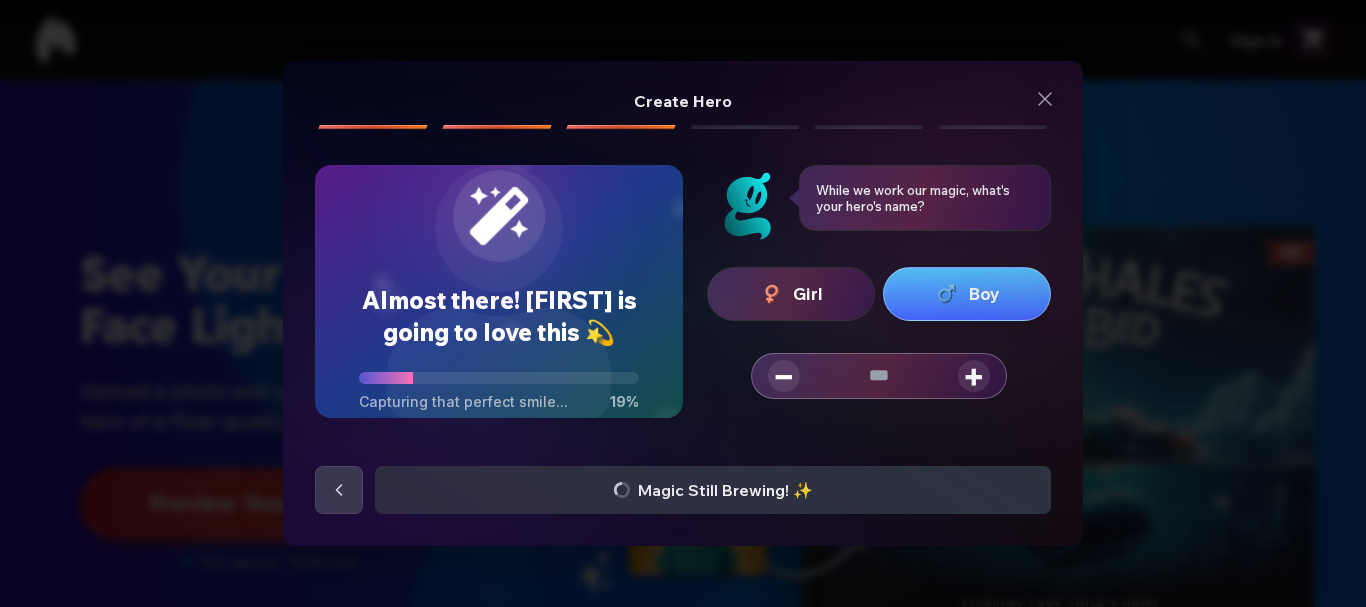 click on "+" at bounding box center [974, 376] 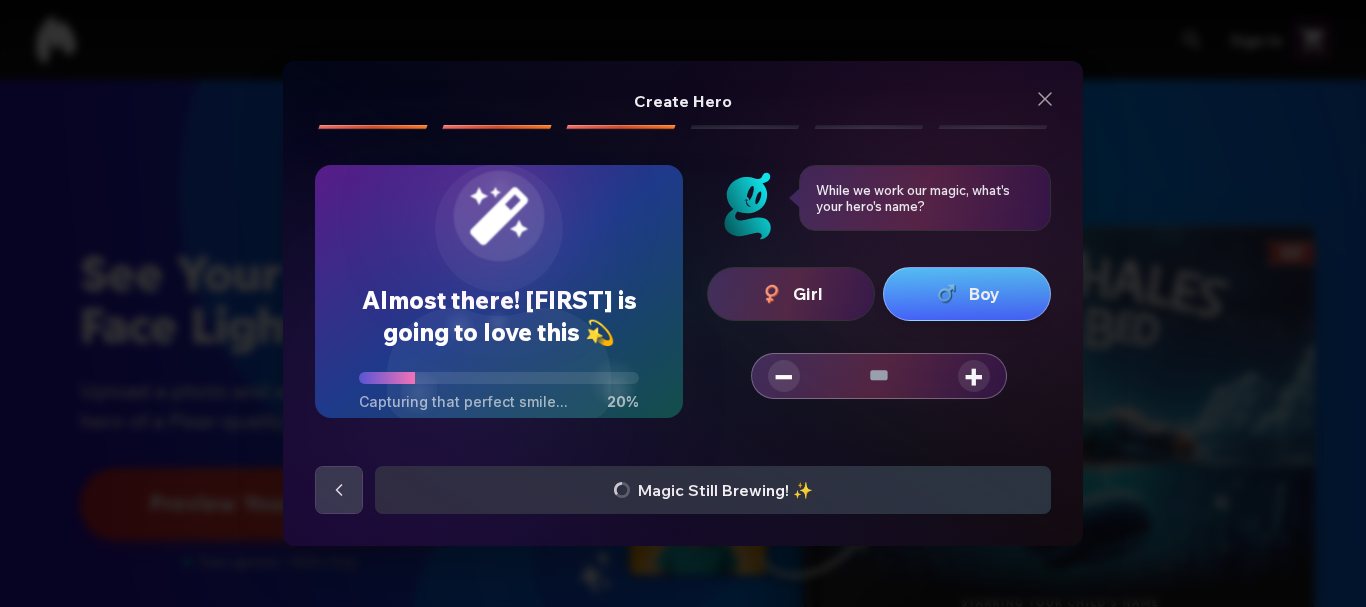 click on "+" at bounding box center [974, 376] 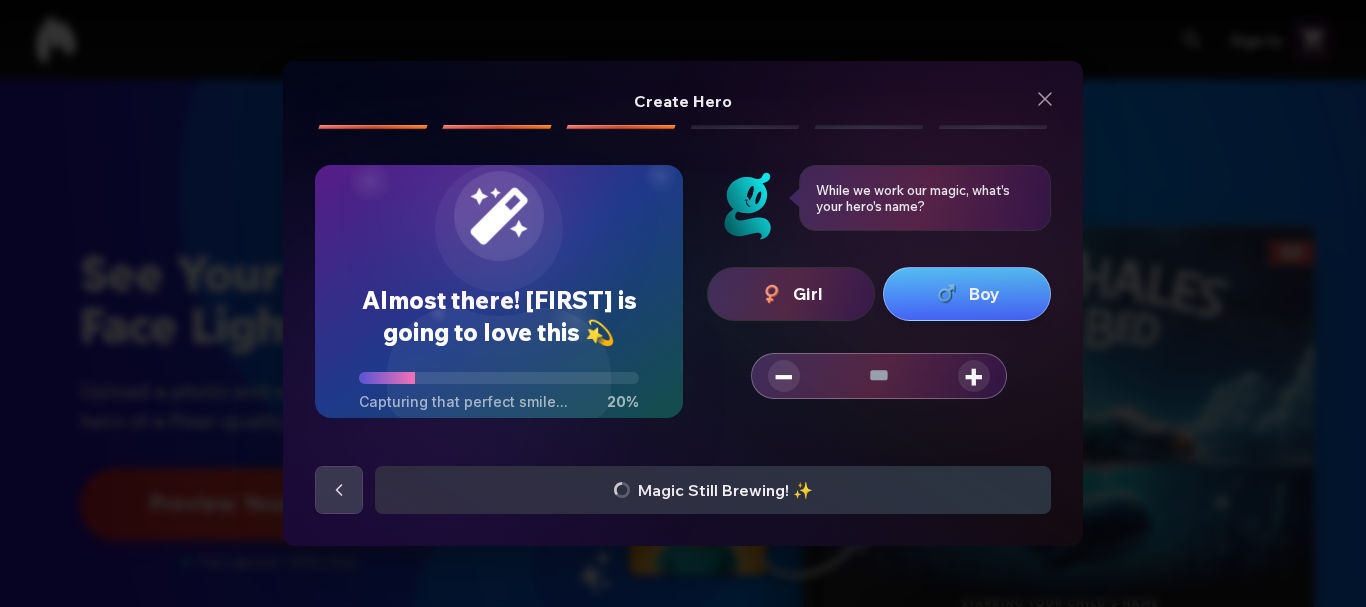 click on "+" at bounding box center [974, 376] 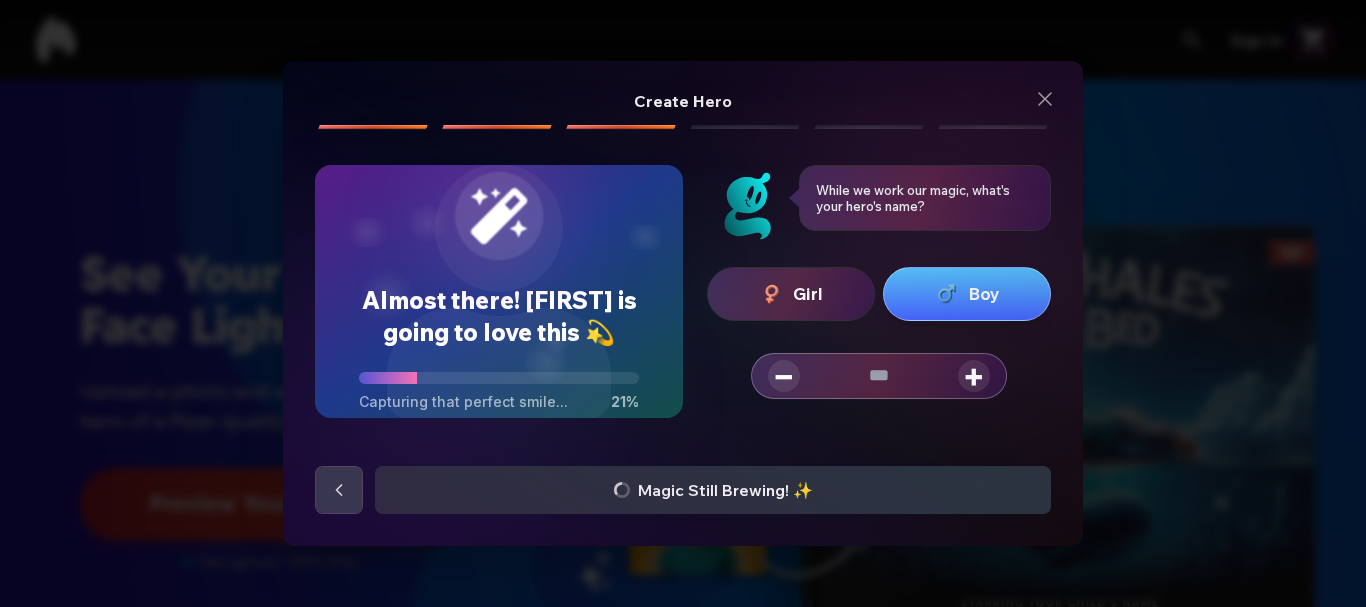 click on "+" at bounding box center [974, 376] 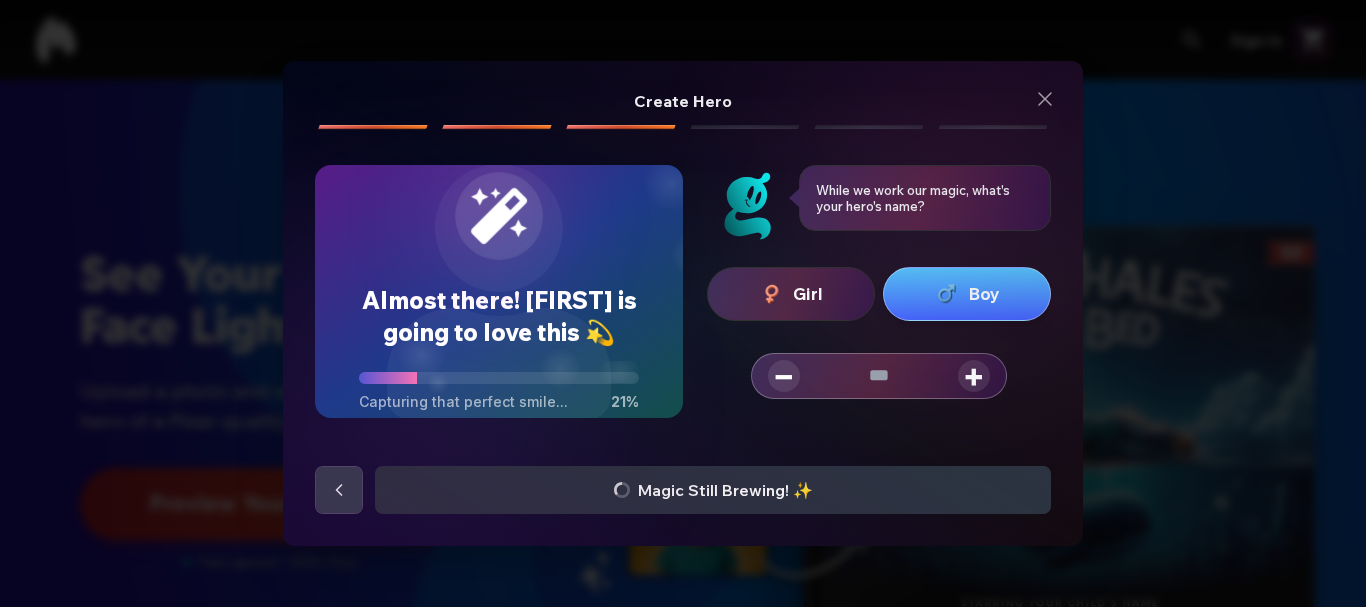 click on "+" at bounding box center (974, 376) 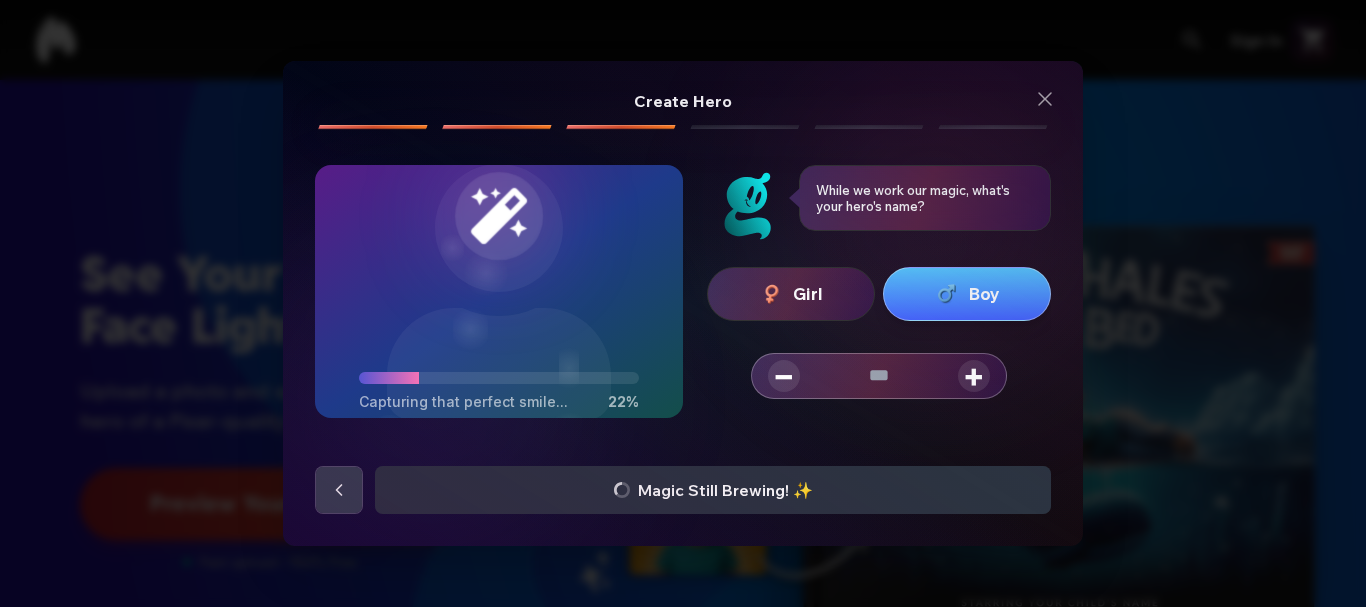 click on "+" at bounding box center [974, 376] 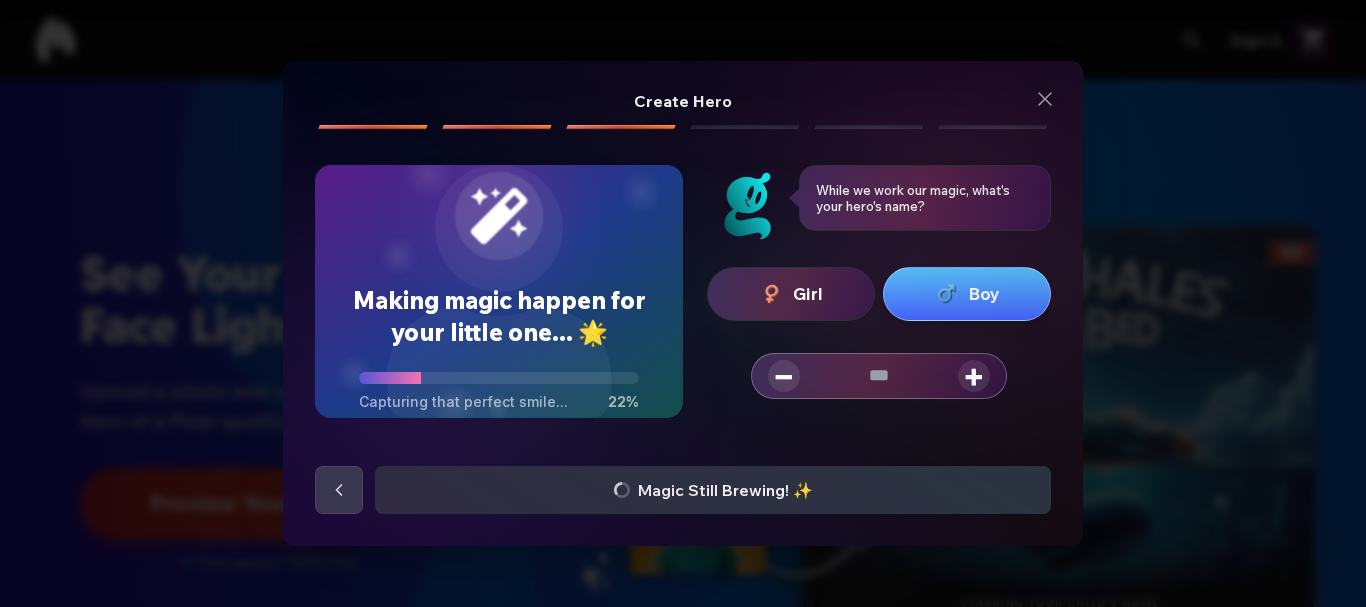 click on "+" at bounding box center (974, 376) 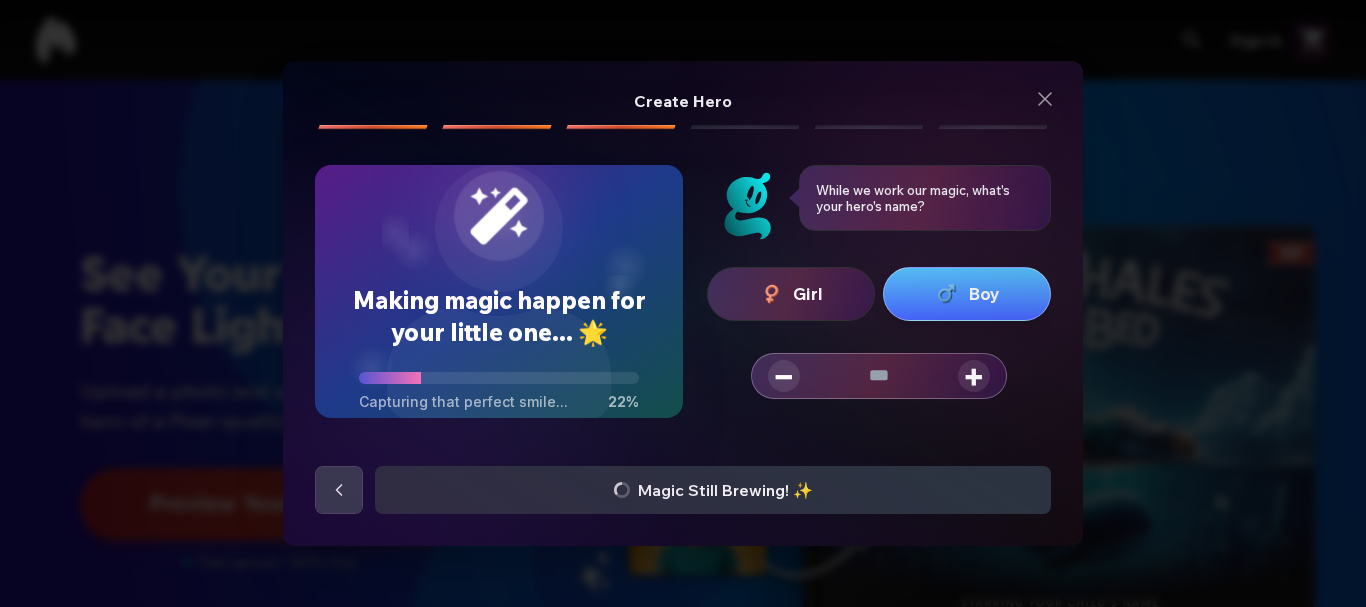 click on "+" at bounding box center [974, 376] 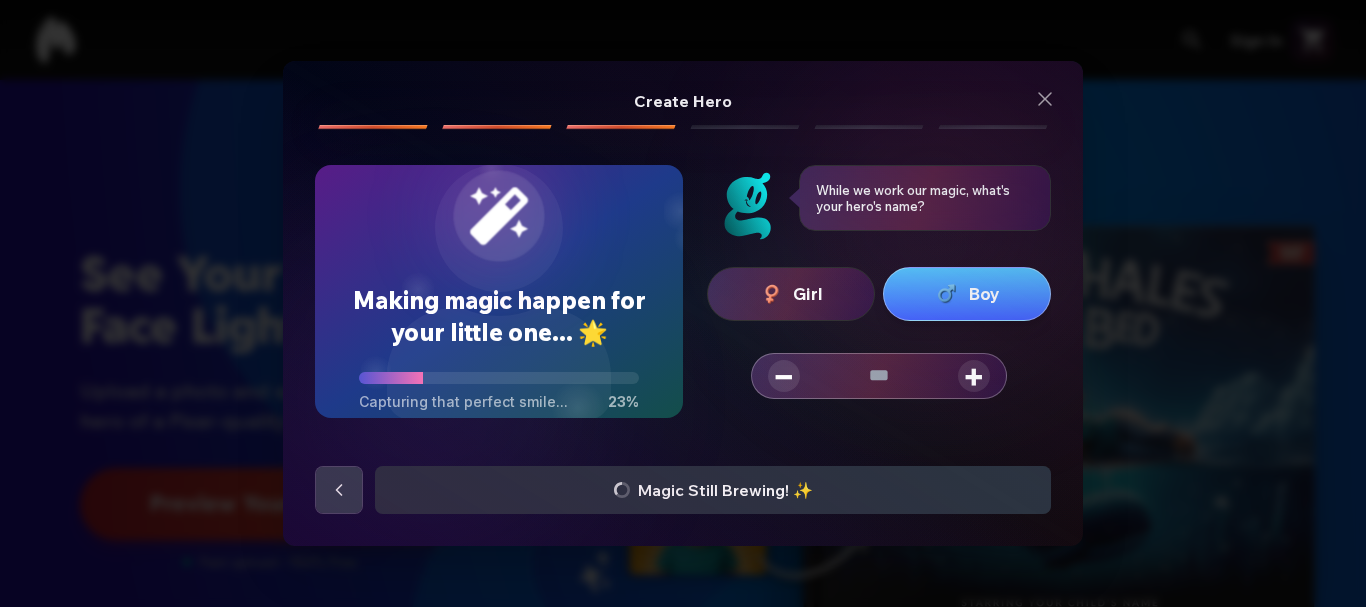 click on "+" at bounding box center [974, 376] 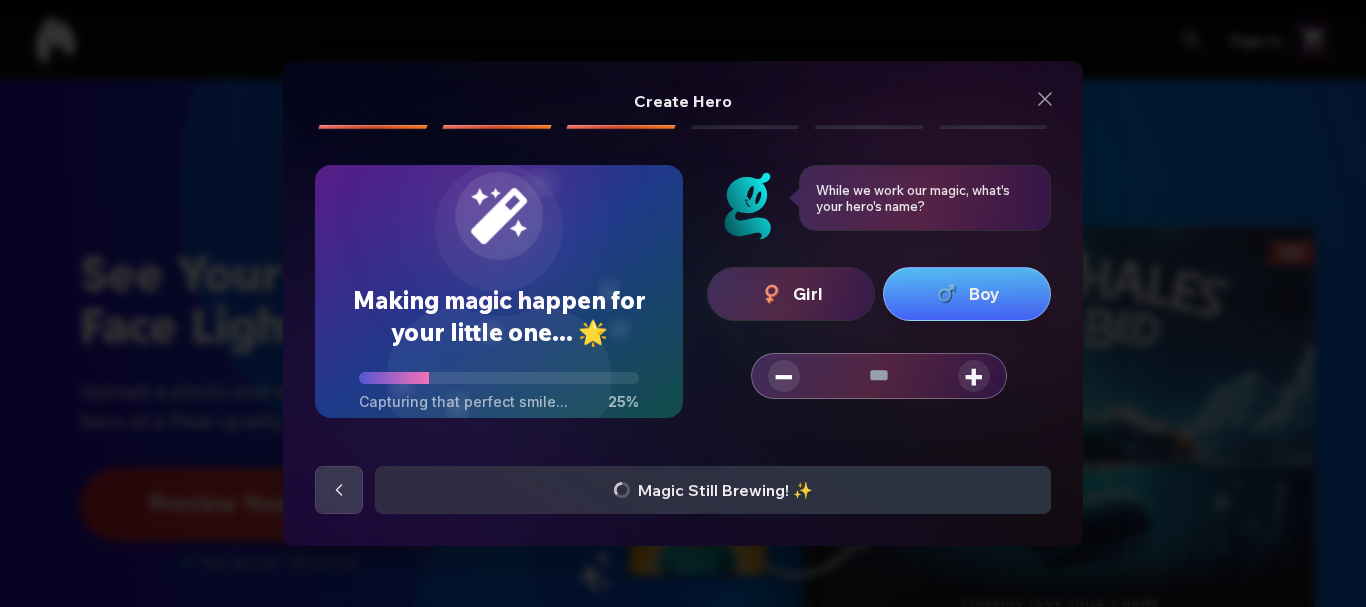 click on "−" at bounding box center [784, 376] 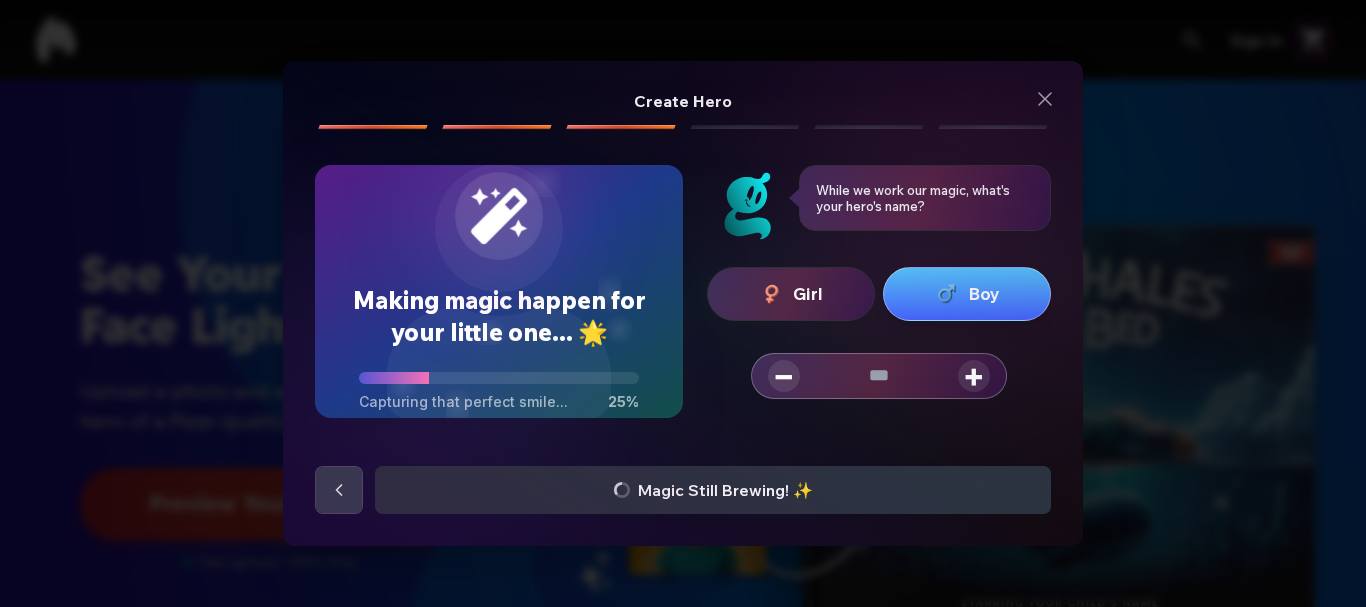 type on "**" 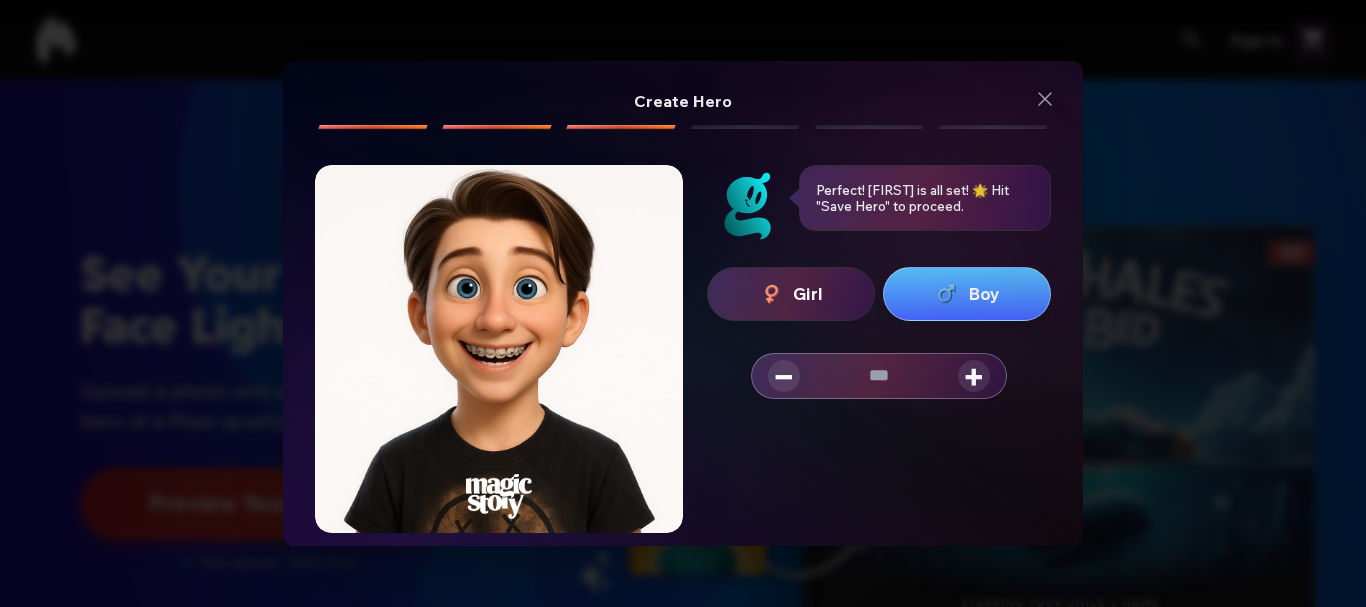 scroll, scrollTop: 114, scrollLeft: 0, axis: vertical 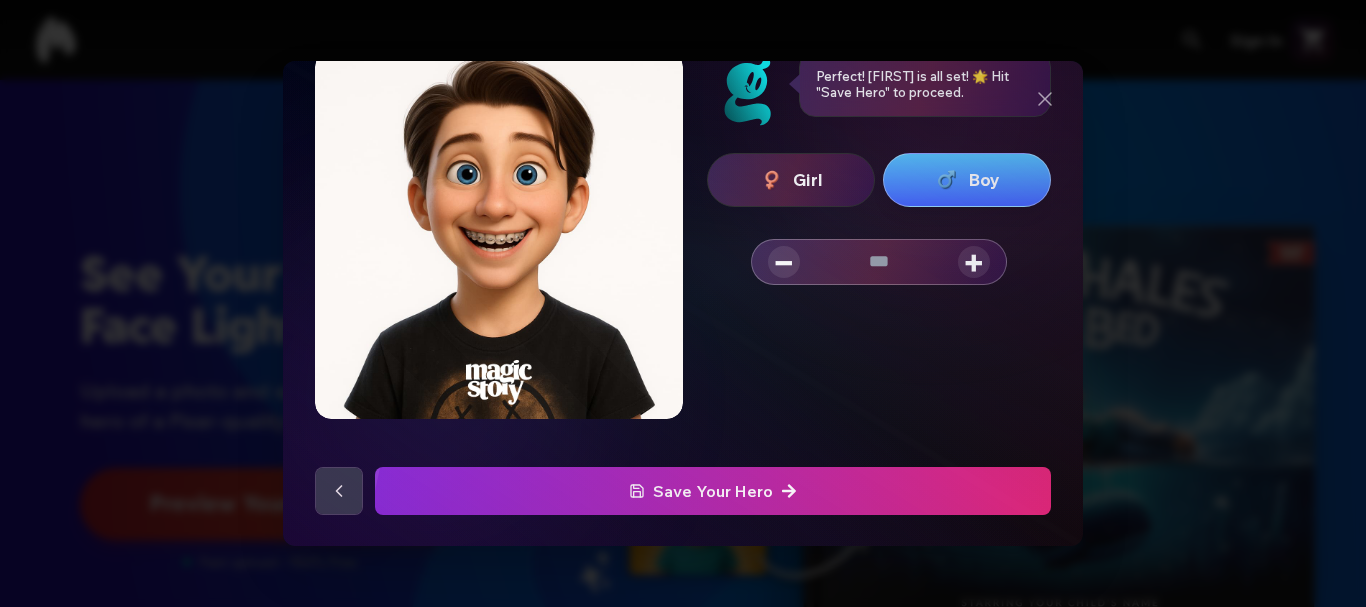click on "Save Your Hero" at bounding box center [713, 491] 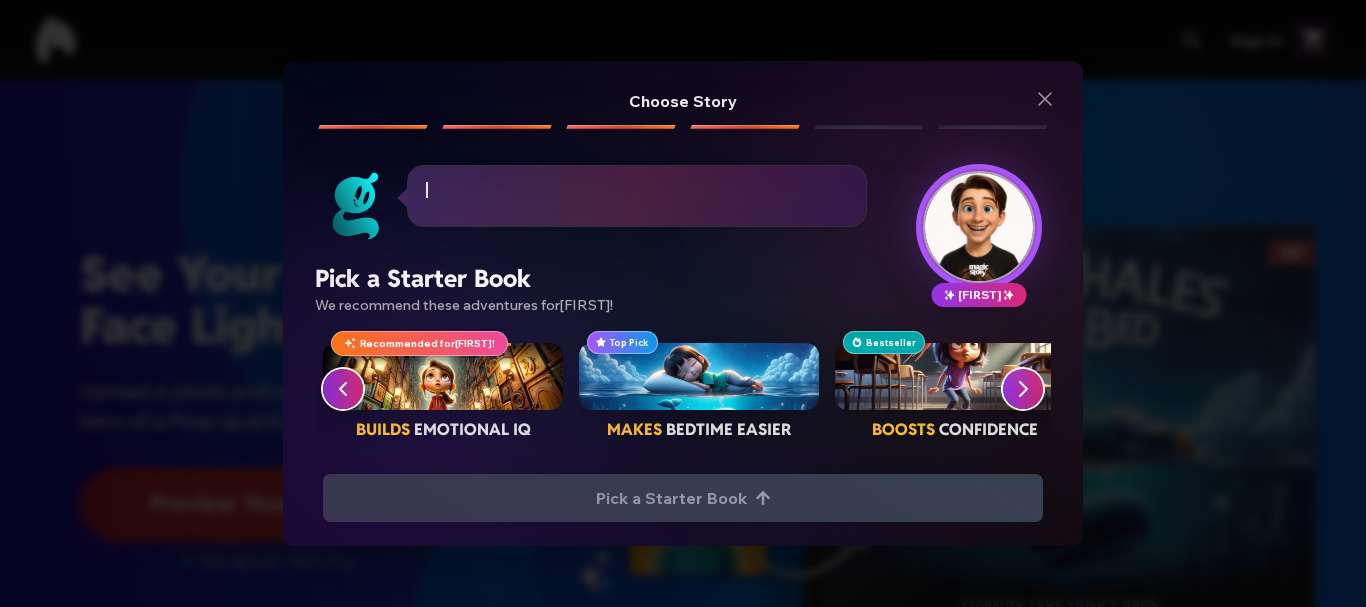 scroll, scrollTop: 0, scrollLeft: 0, axis: both 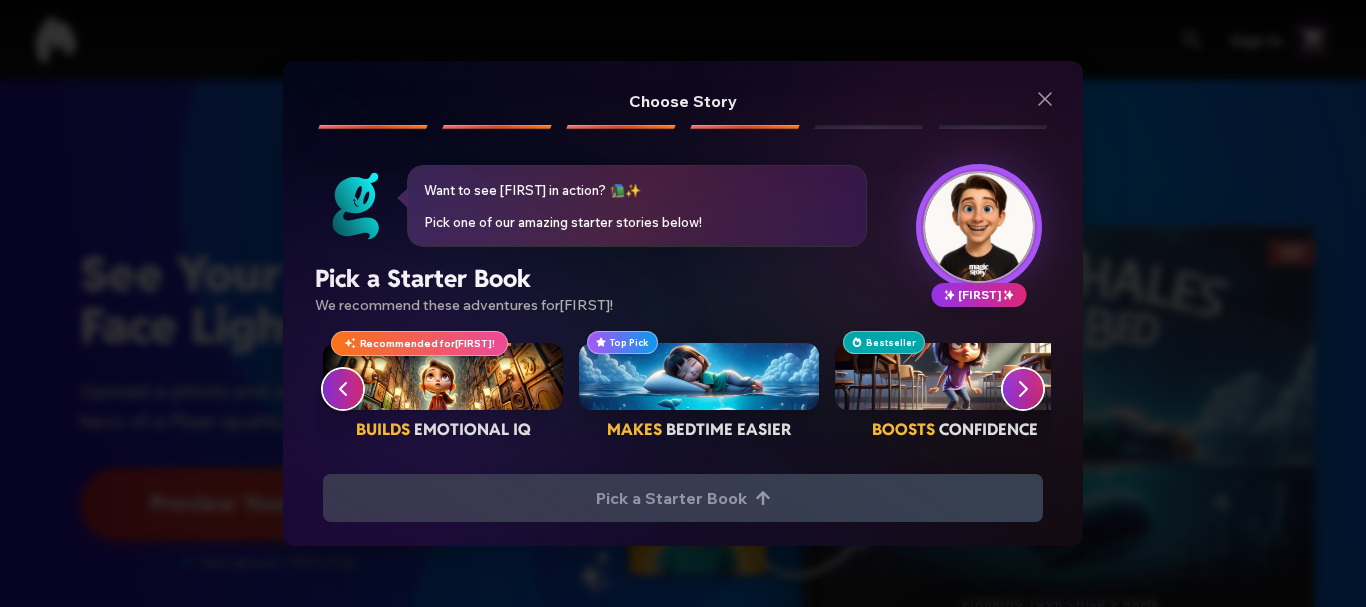 click 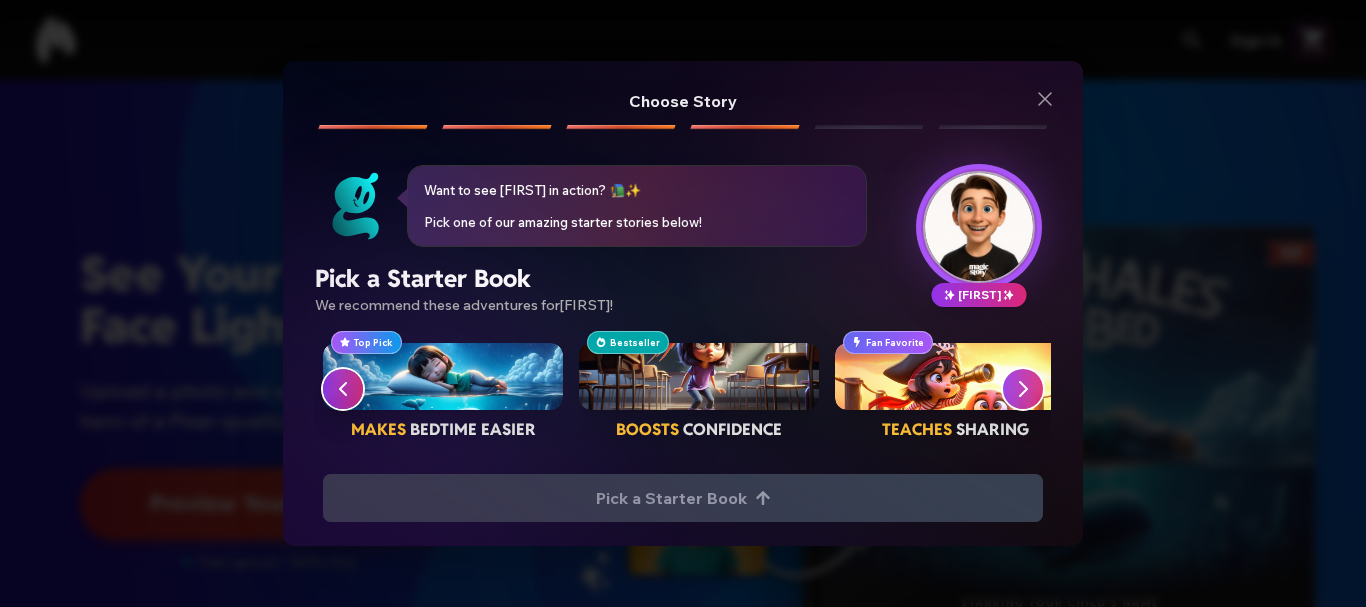 click 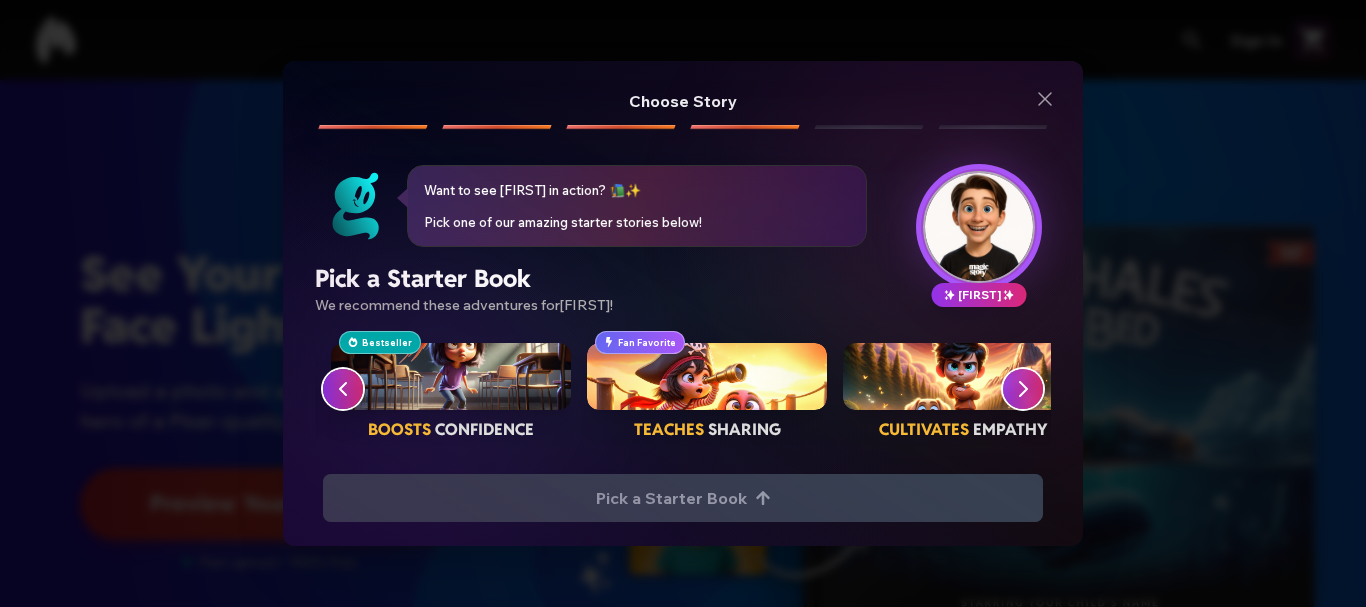 scroll, scrollTop: 0, scrollLeft: 512, axis: horizontal 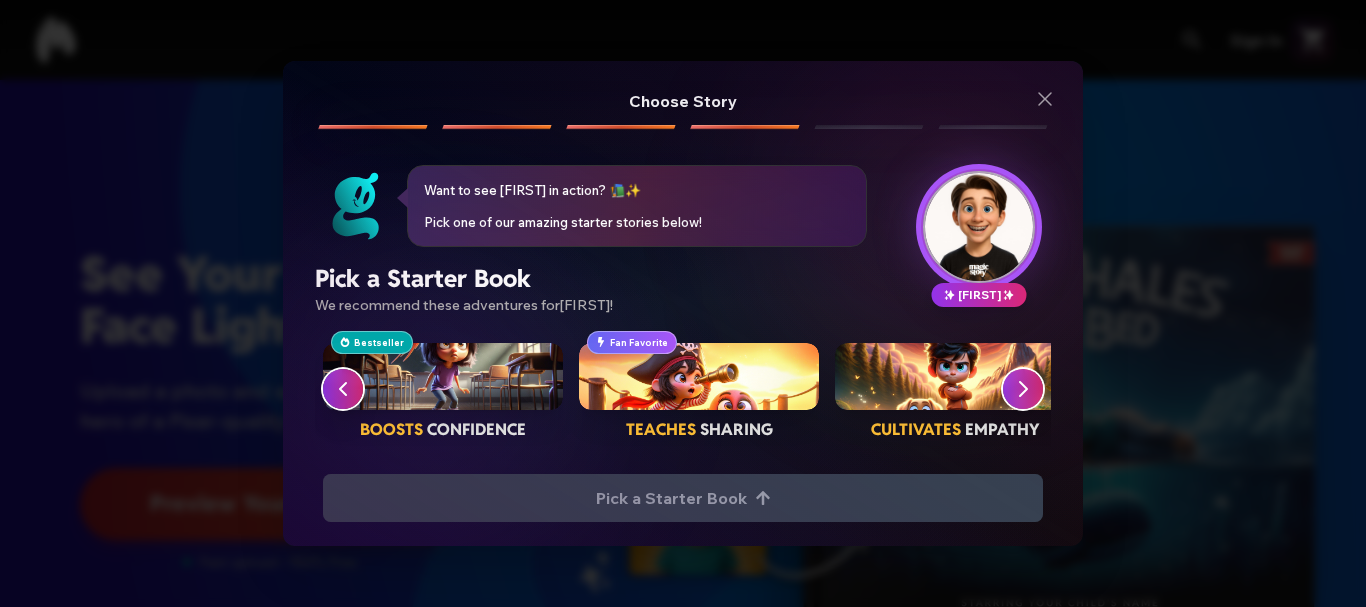 click 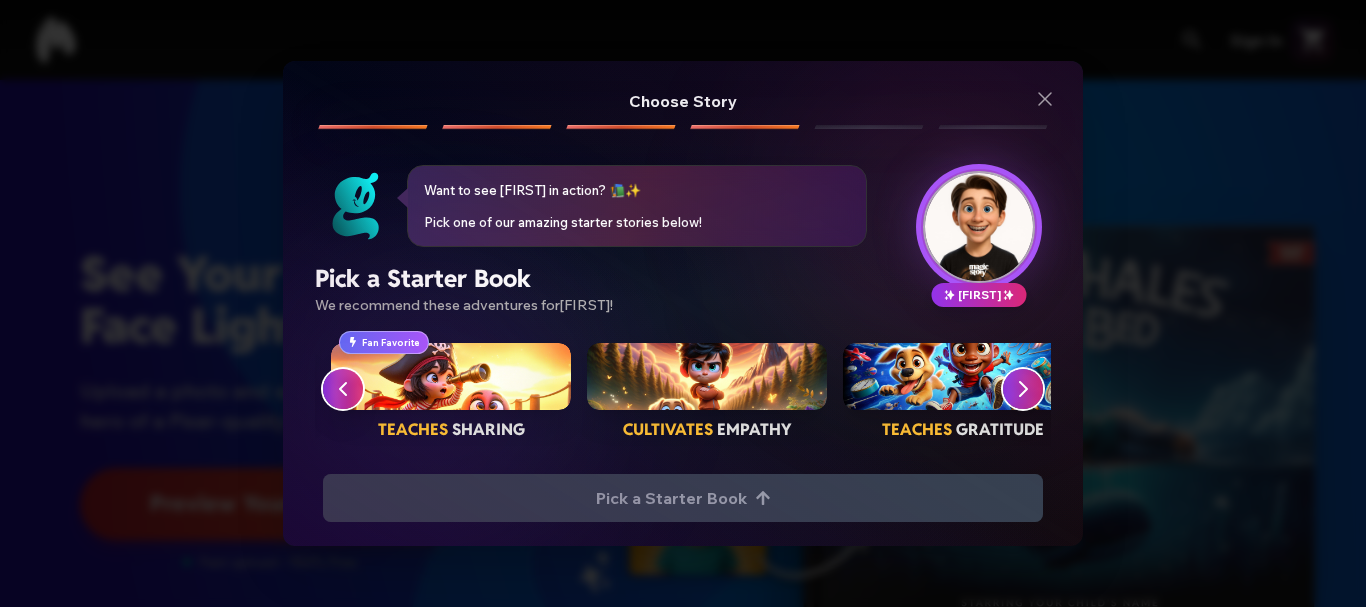 scroll, scrollTop: 0, scrollLeft: 768, axis: horizontal 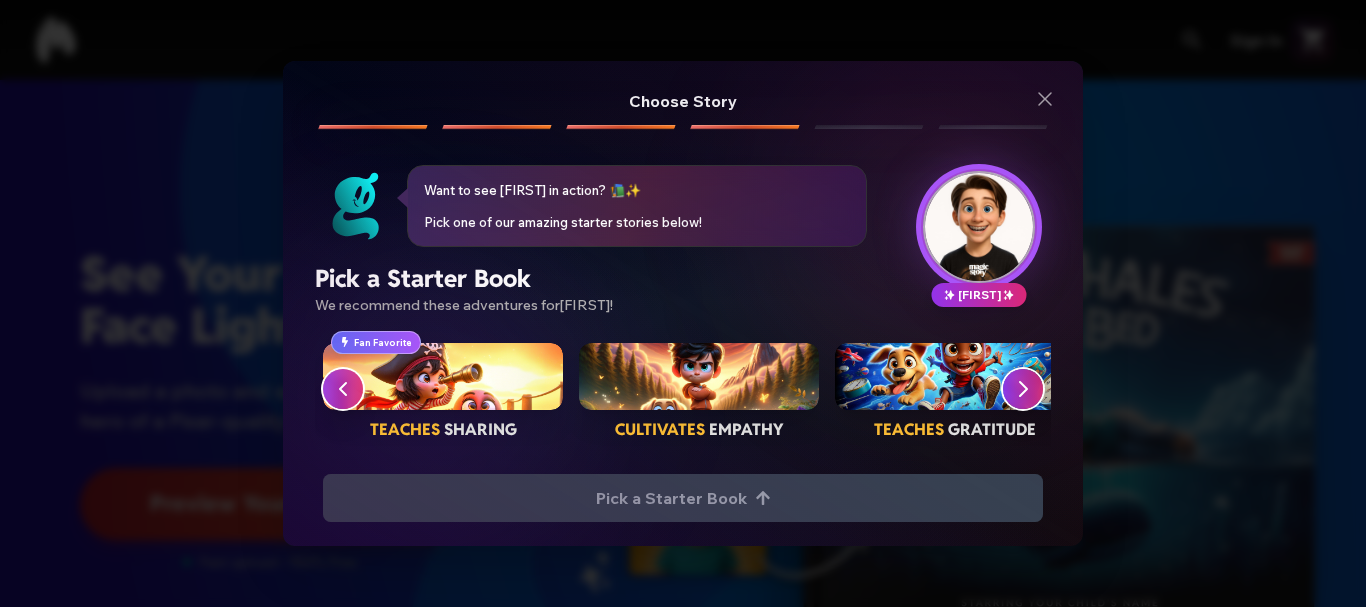 click at bounding box center [955, 377] 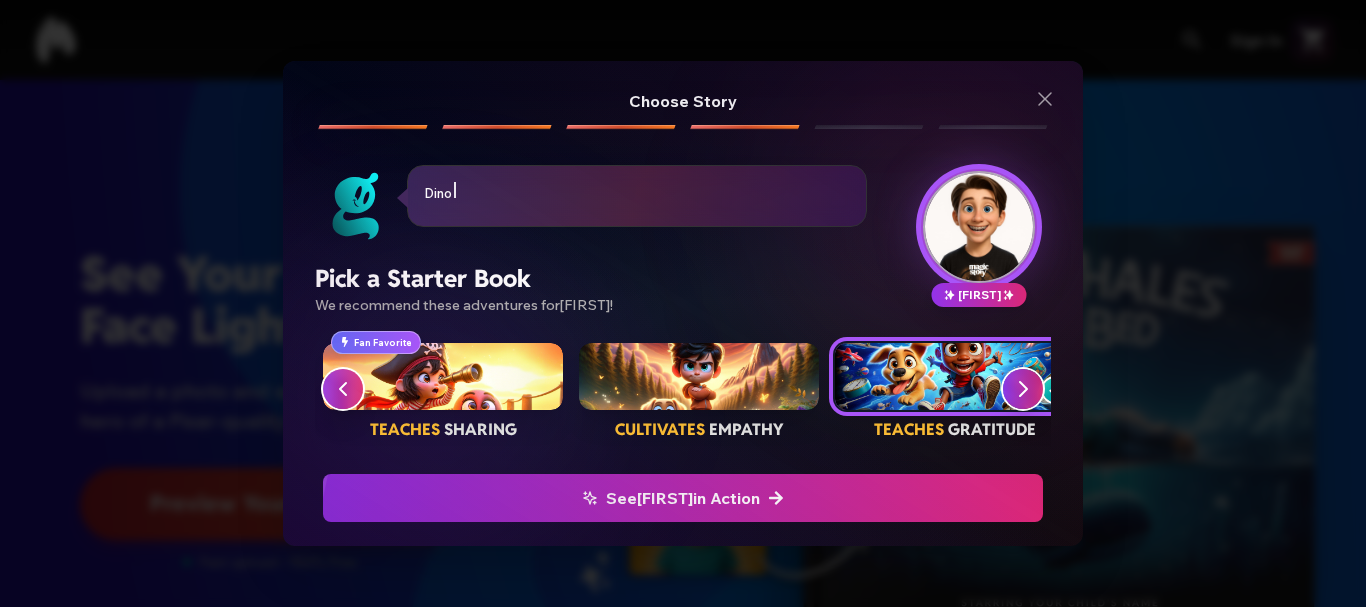click on "See  [FIRST]  in Action" at bounding box center (683, 498) 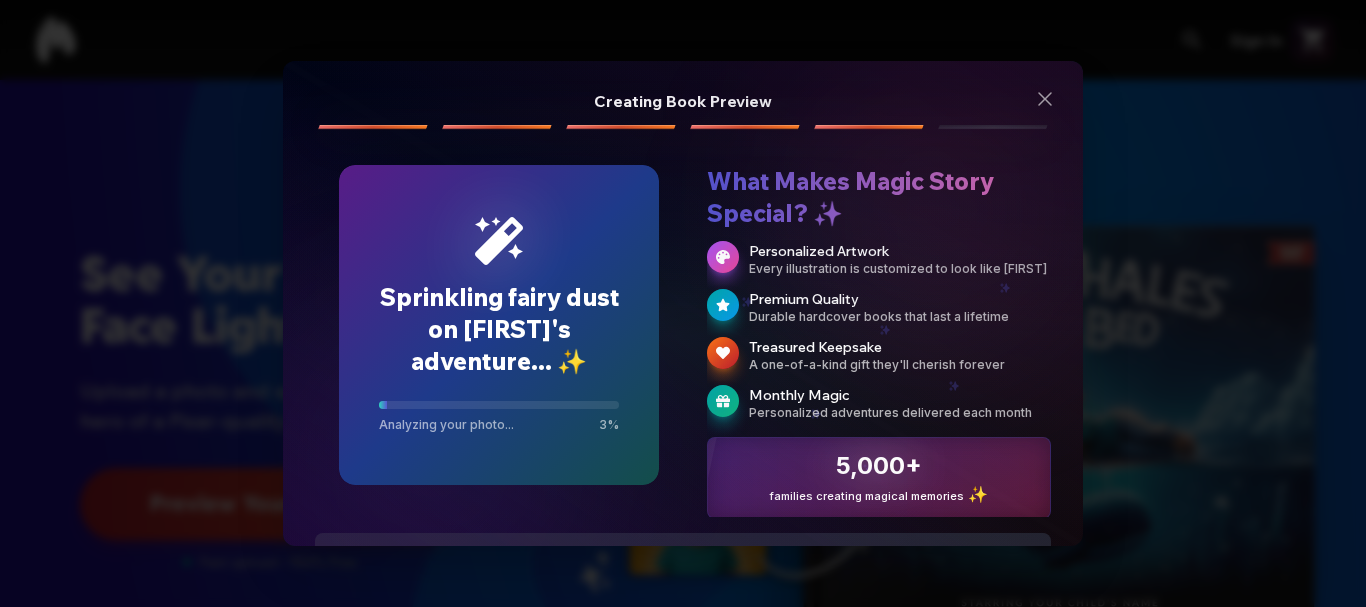 scroll, scrollTop: 66, scrollLeft: 0, axis: vertical 